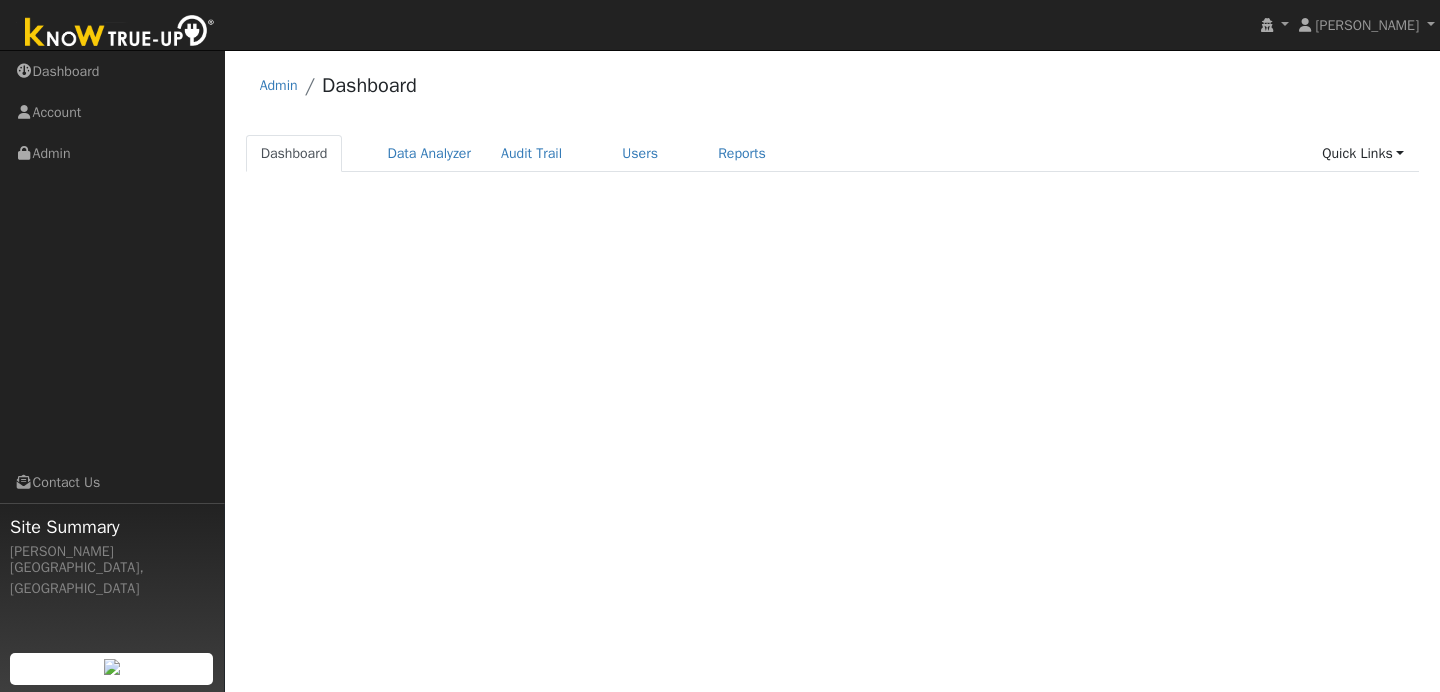 scroll, scrollTop: 0, scrollLeft: 0, axis: both 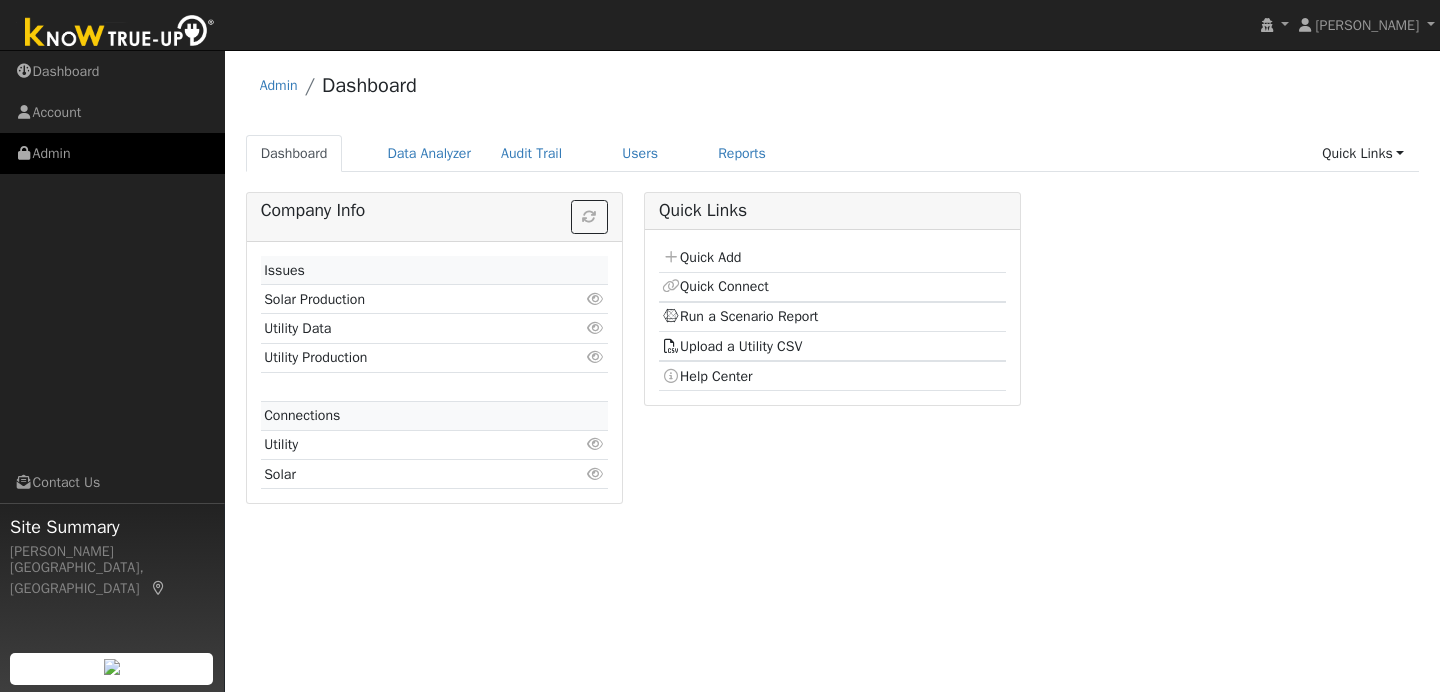 click on "Admin" at bounding box center (112, 153) 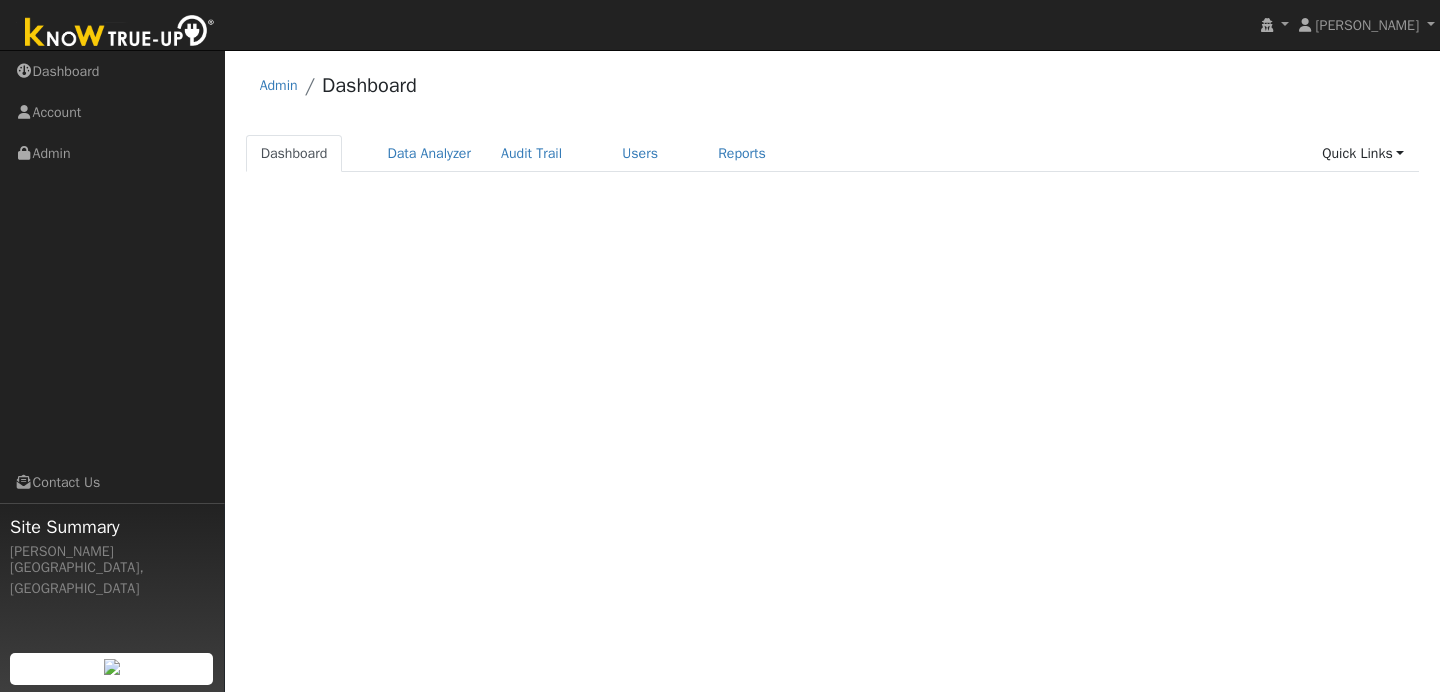 scroll, scrollTop: 0, scrollLeft: 0, axis: both 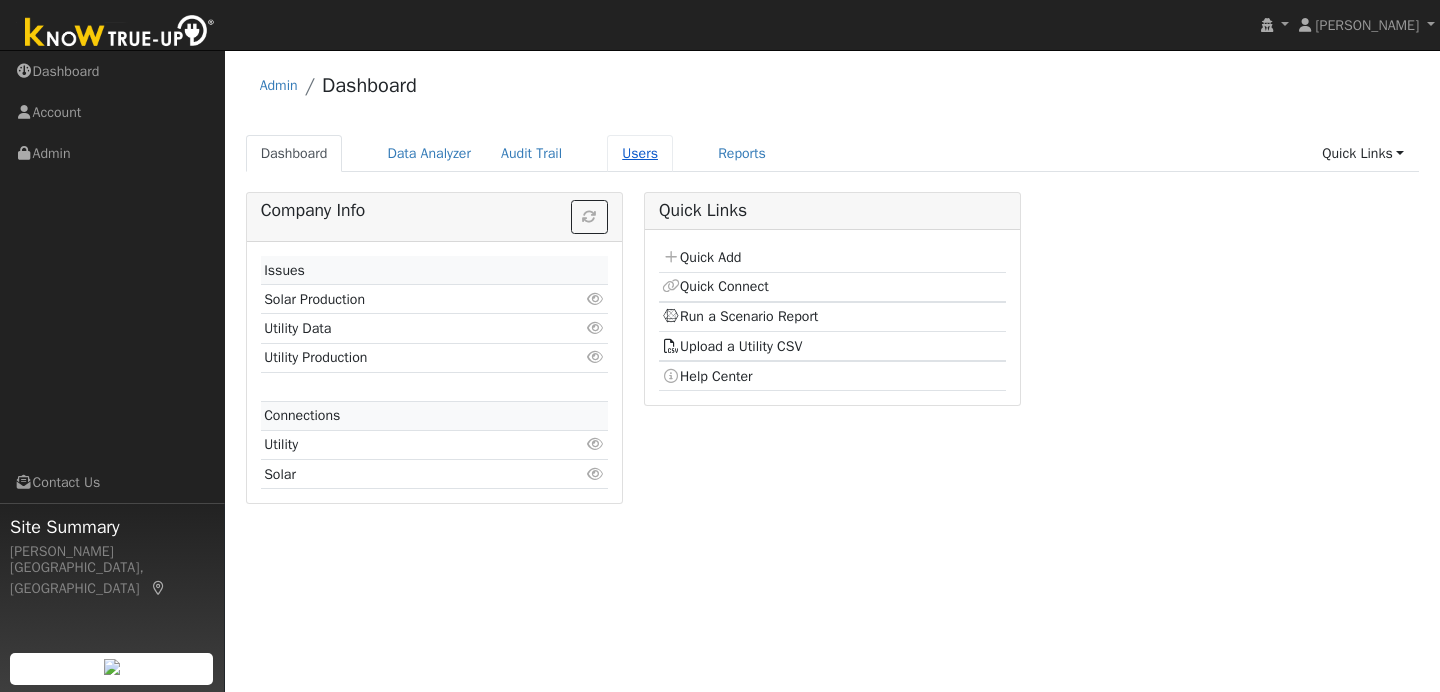 click on "Users" at bounding box center (640, 153) 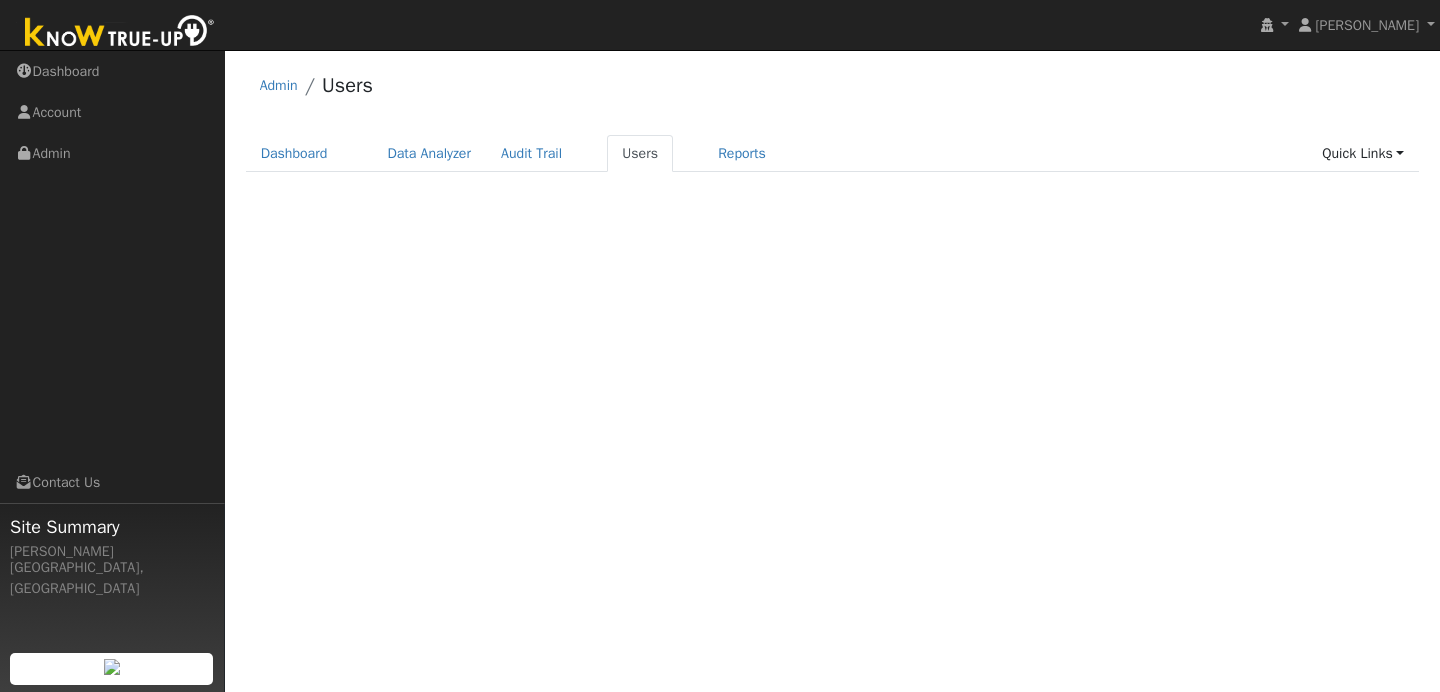 scroll, scrollTop: 0, scrollLeft: 0, axis: both 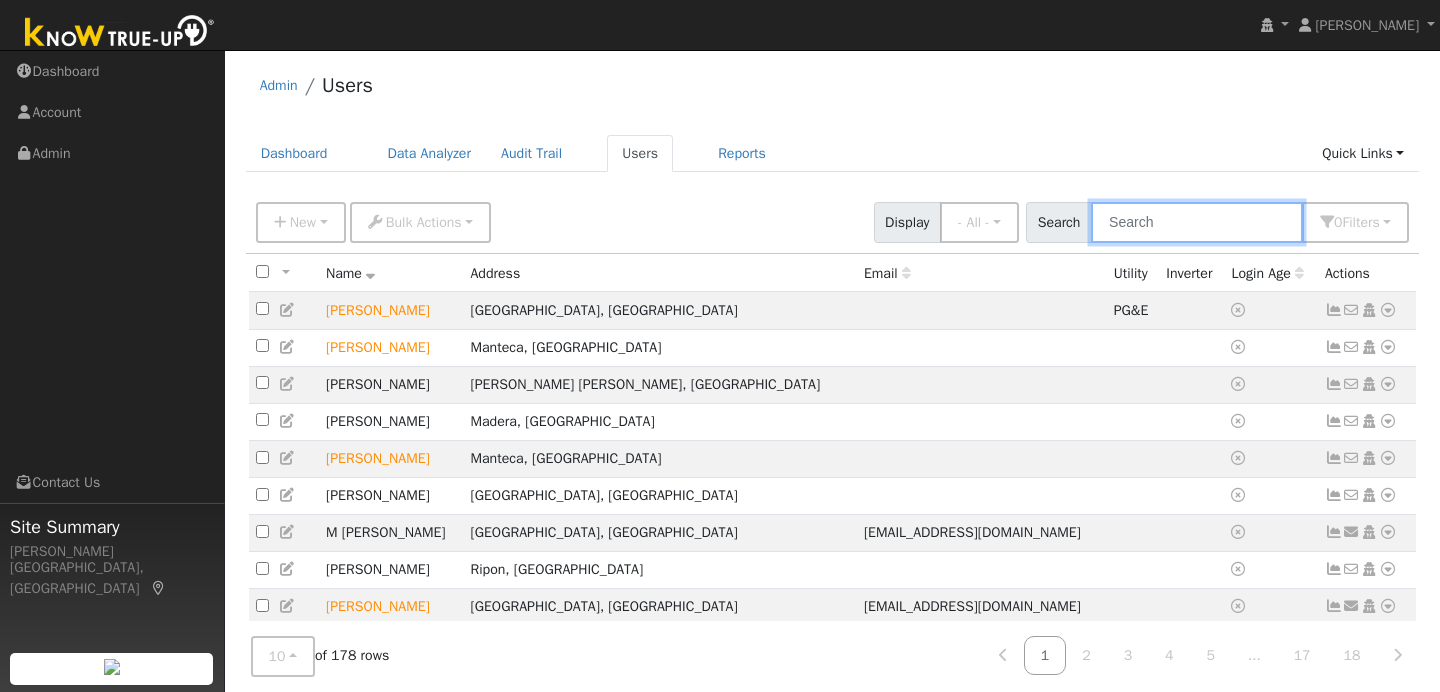 click at bounding box center (1197, 222) 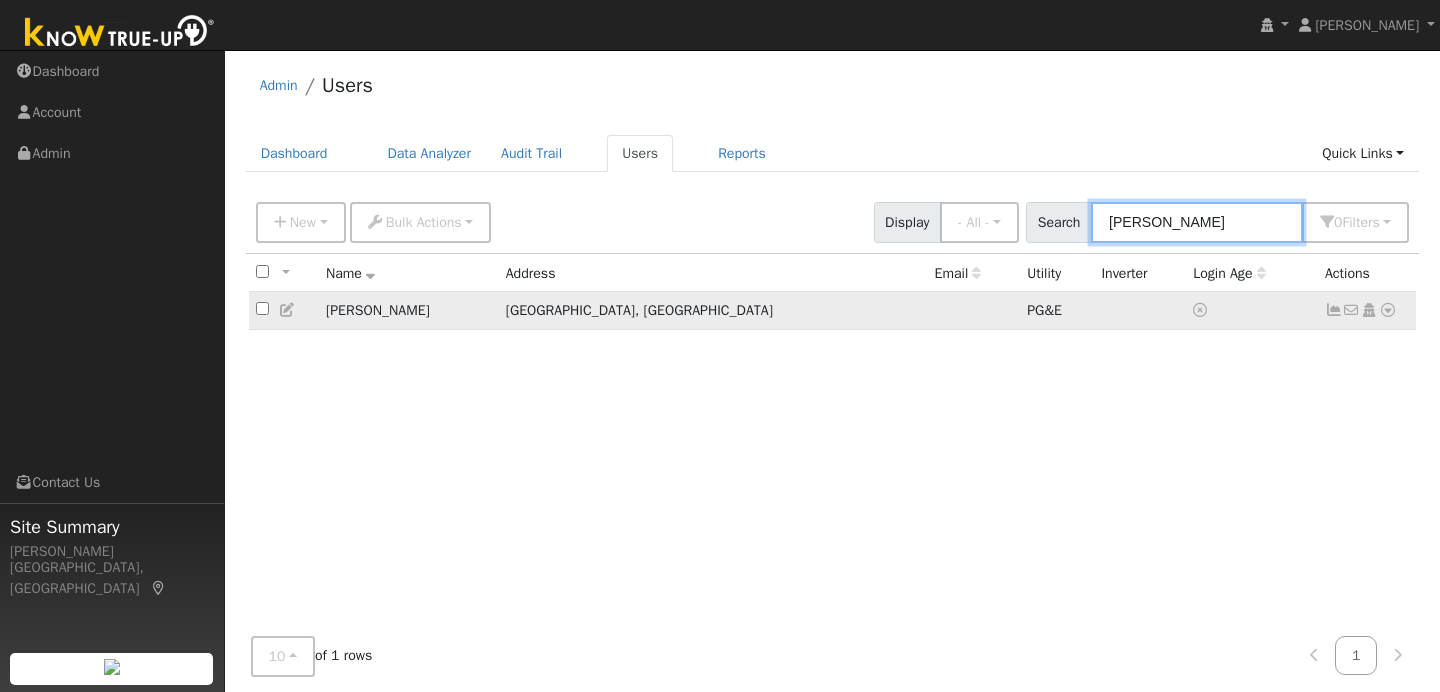type on "[PERSON_NAME]" 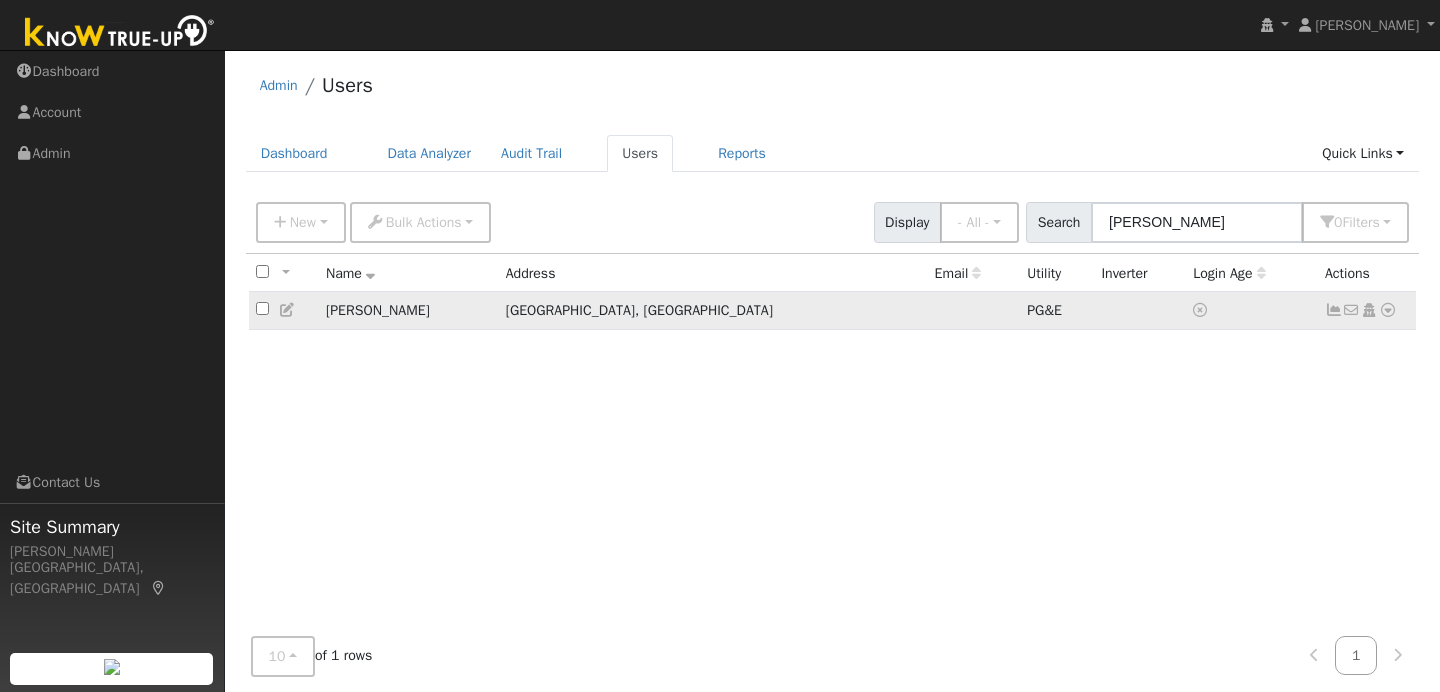 click at bounding box center [1334, 310] 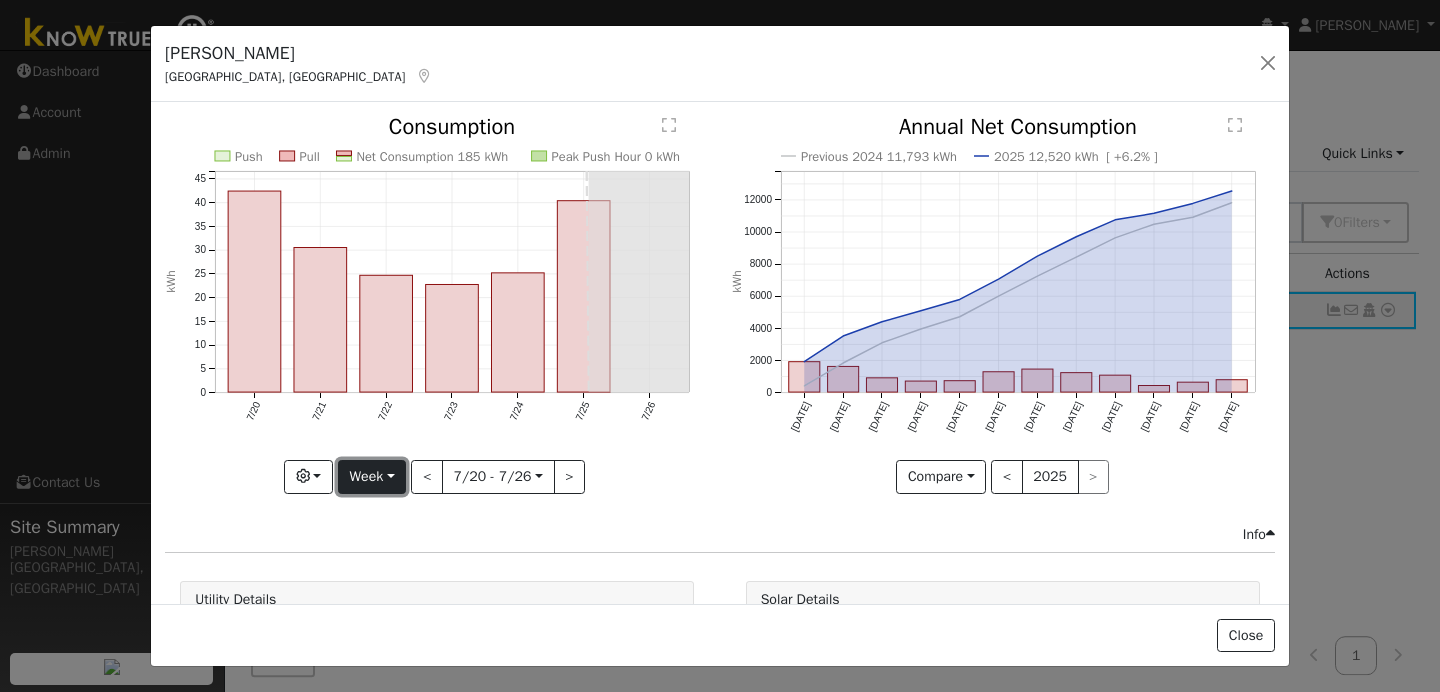 click on "Week" at bounding box center [372, 477] 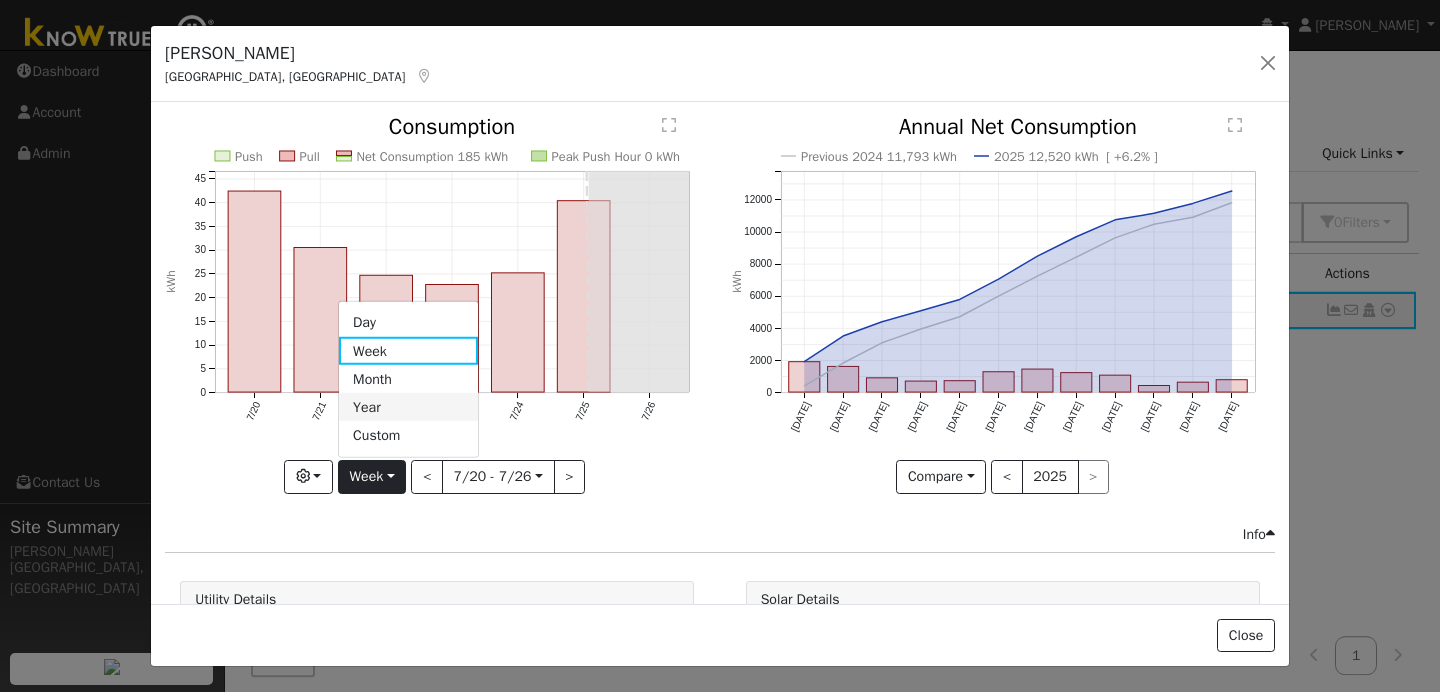 click on "Year" at bounding box center (408, 407) 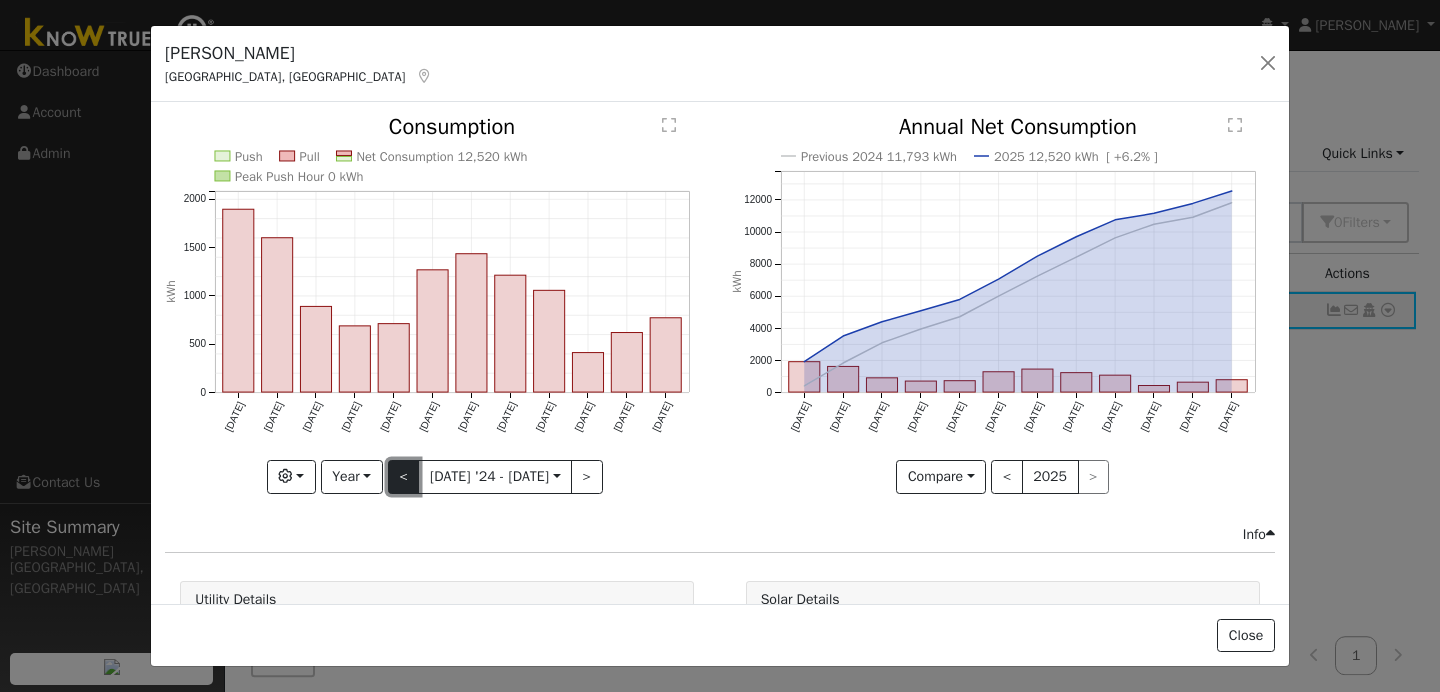 click on "<" at bounding box center (404, 477) 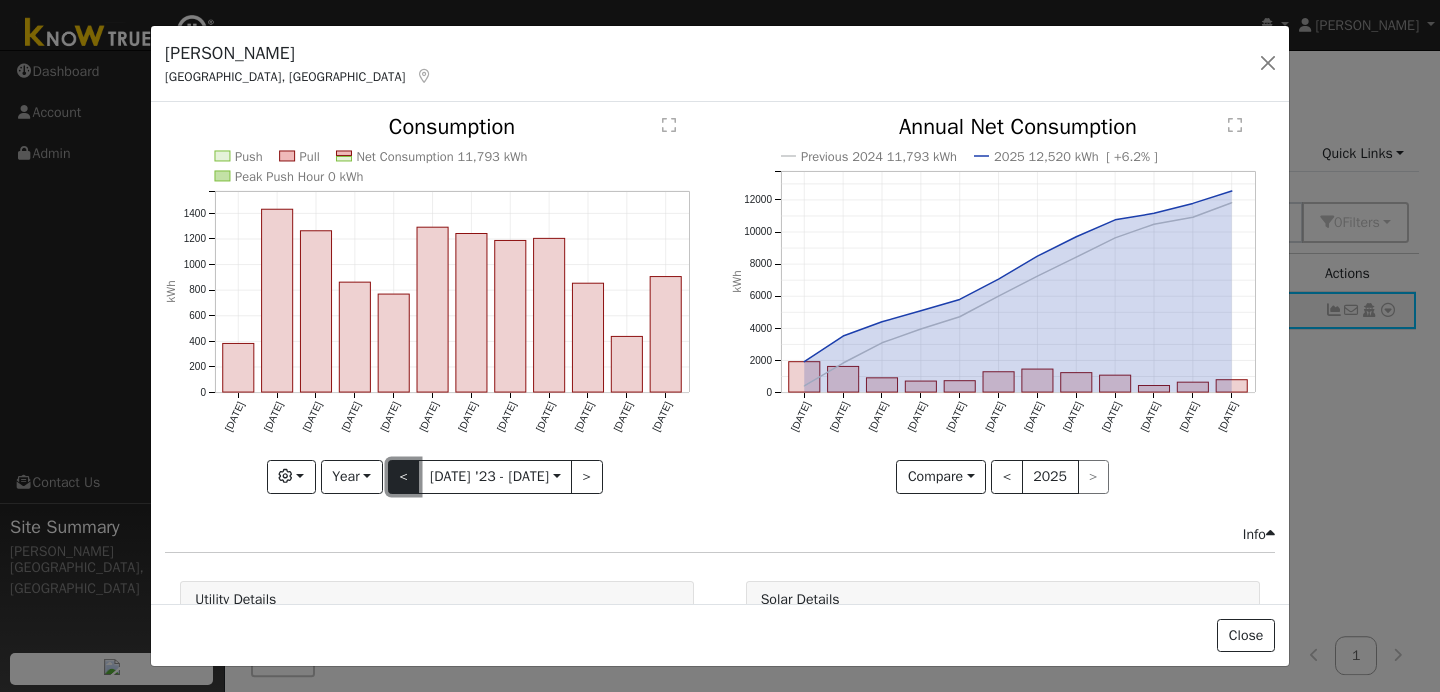 click on "<" at bounding box center [404, 477] 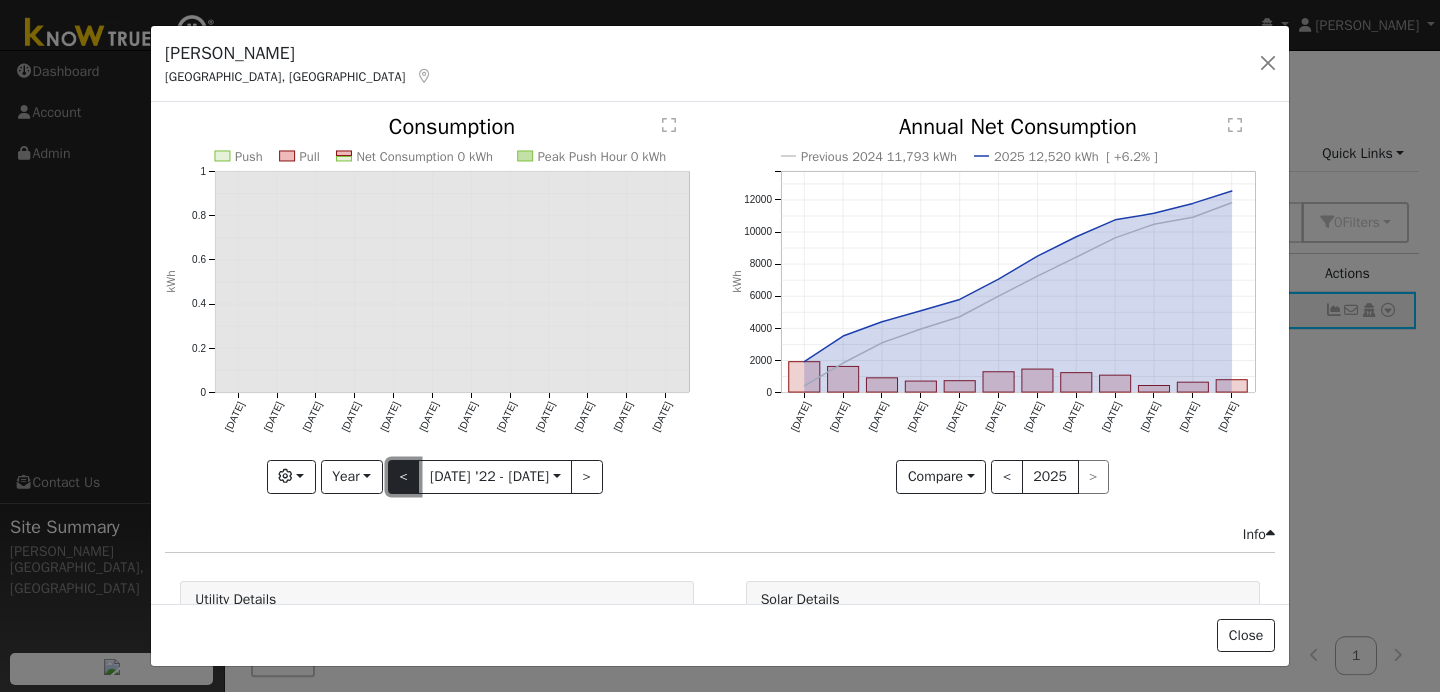 click on "<" at bounding box center (404, 477) 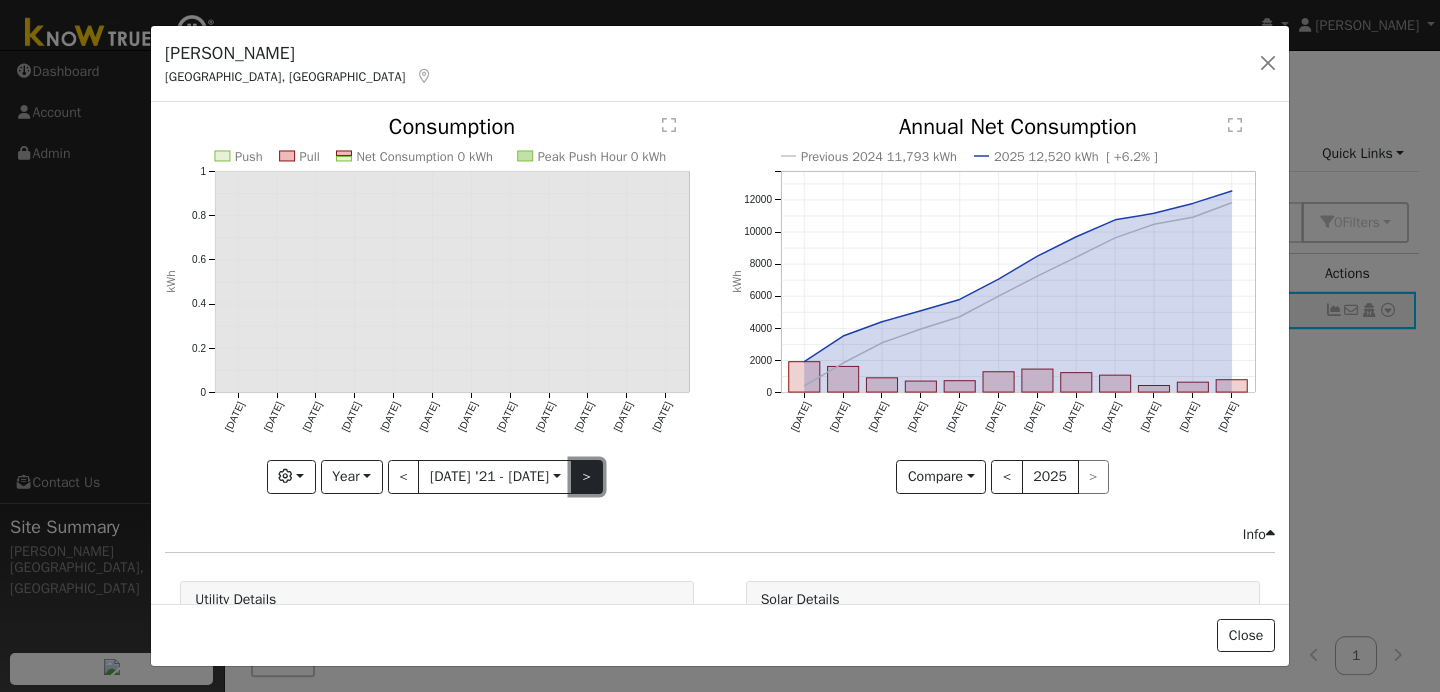 click on ">" at bounding box center (587, 477) 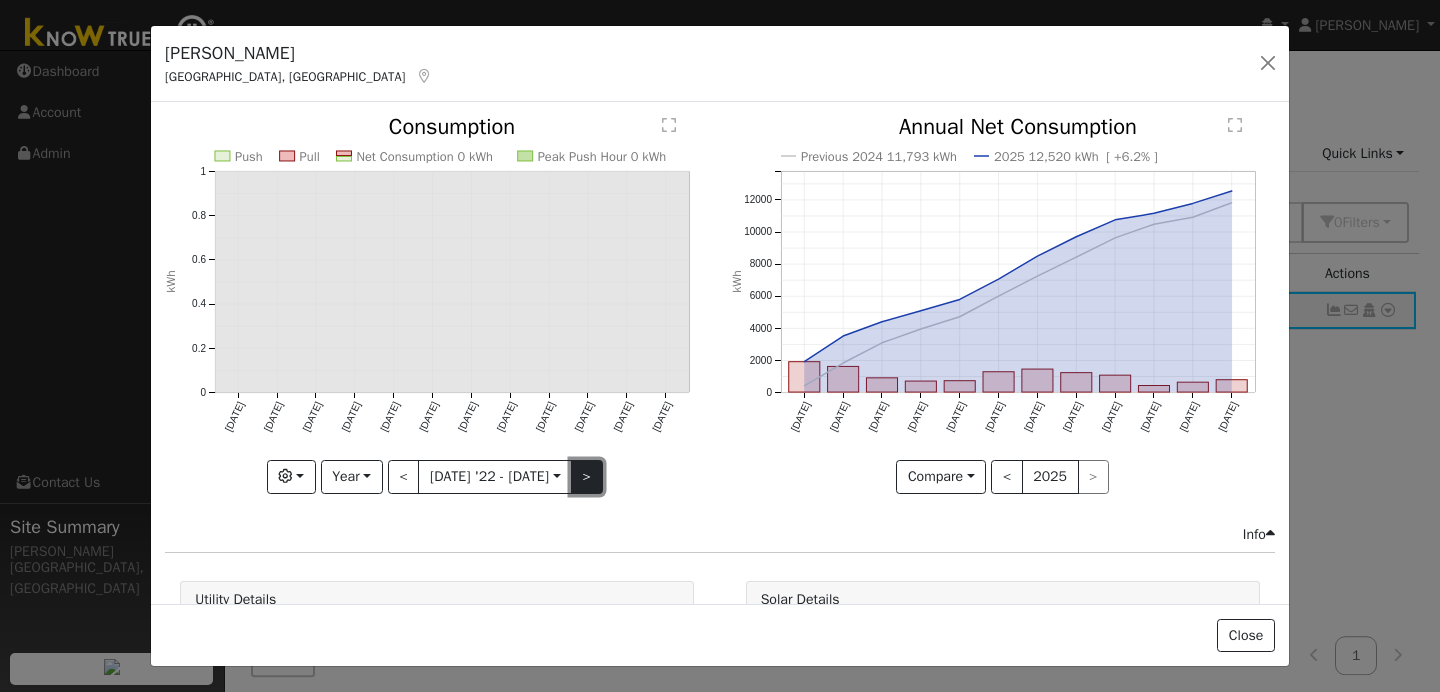 click on ">" at bounding box center (587, 477) 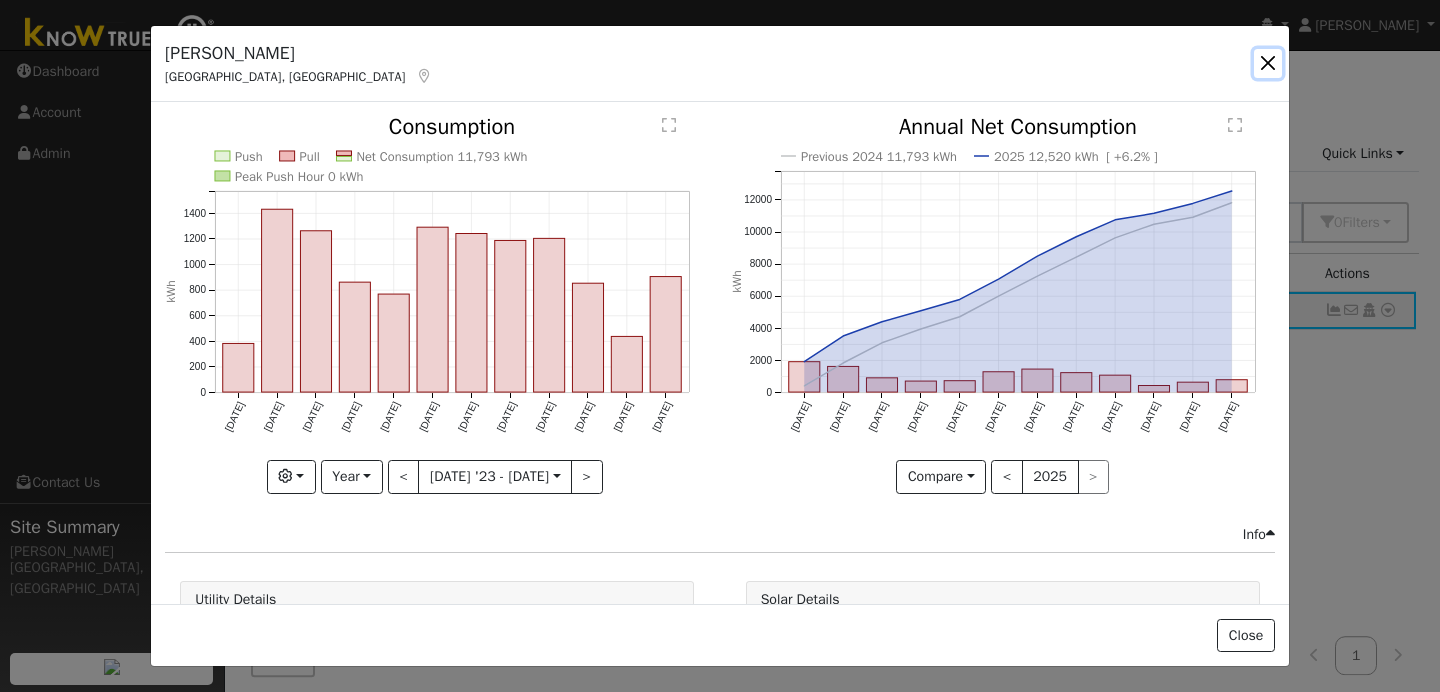 click at bounding box center (1268, 63) 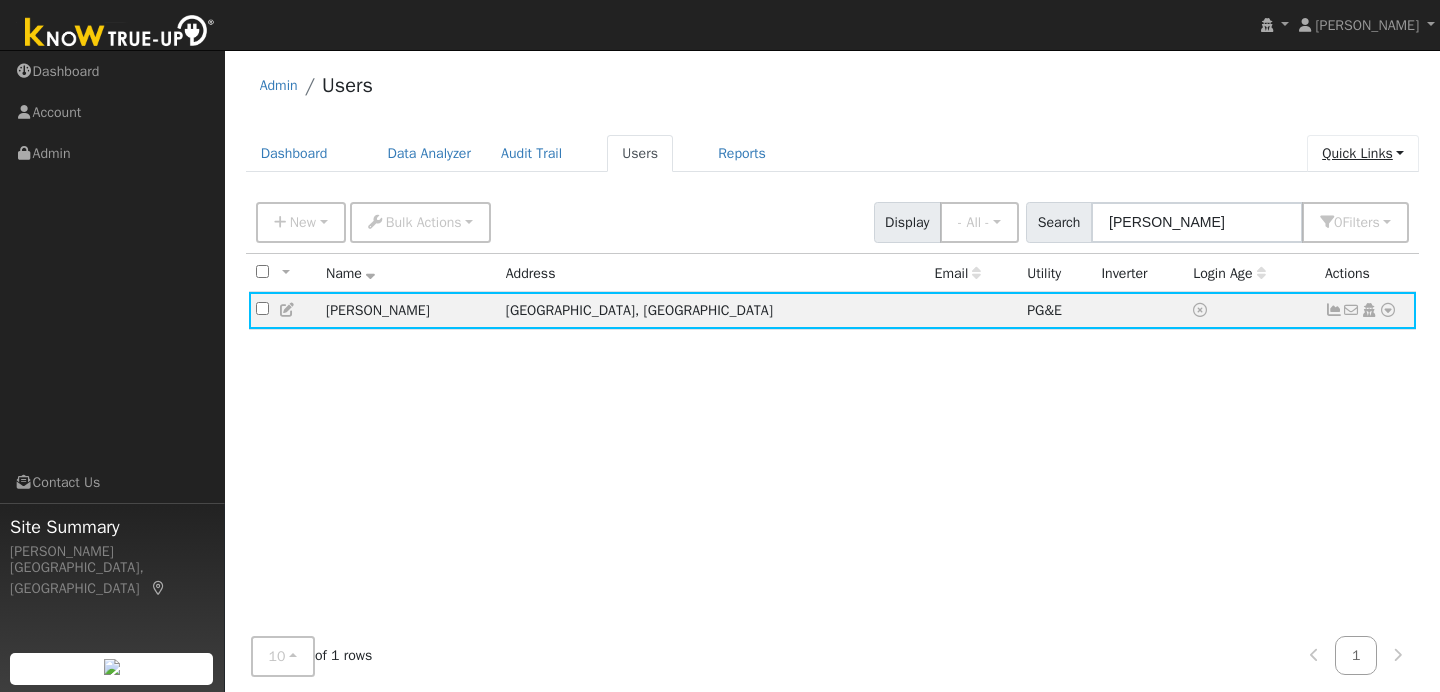 click on "Quick Links" at bounding box center (1363, 153) 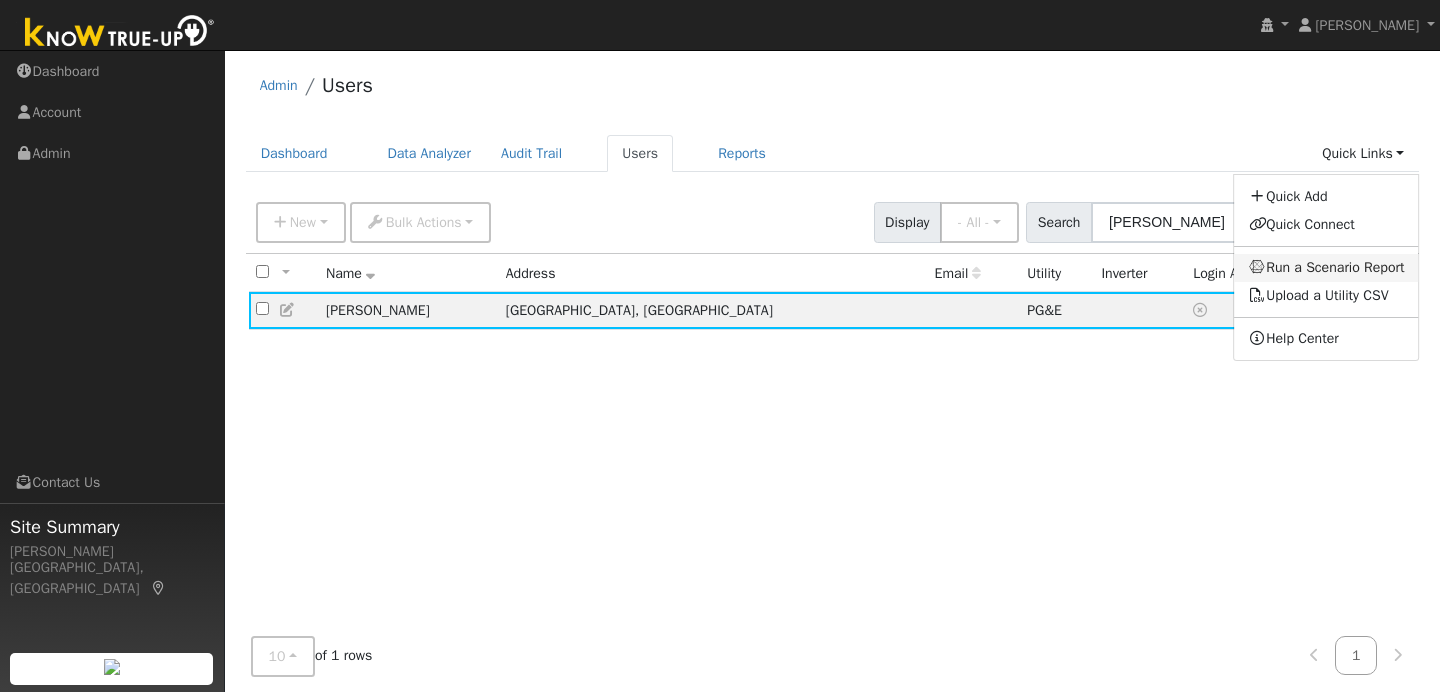 click on "Run a Scenario Report" at bounding box center (1327, 268) 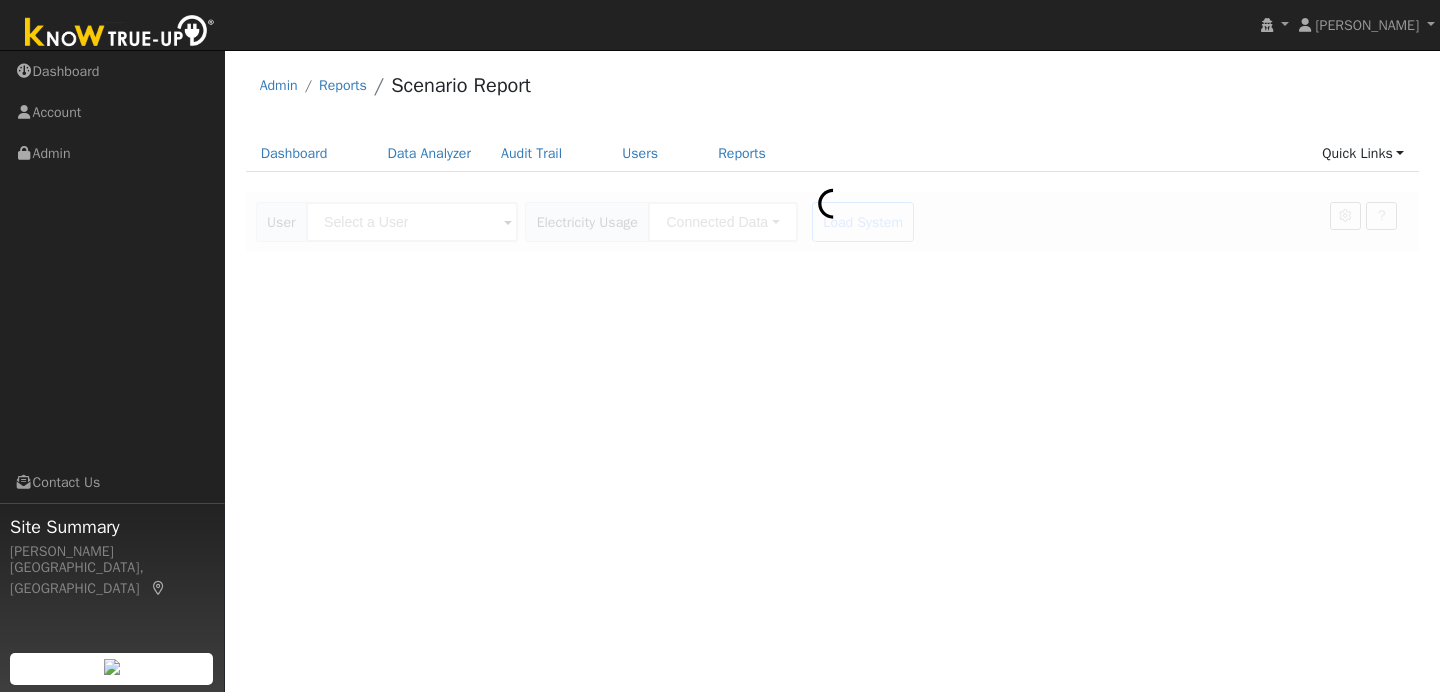 scroll, scrollTop: 0, scrollLeft: 0, axis: both 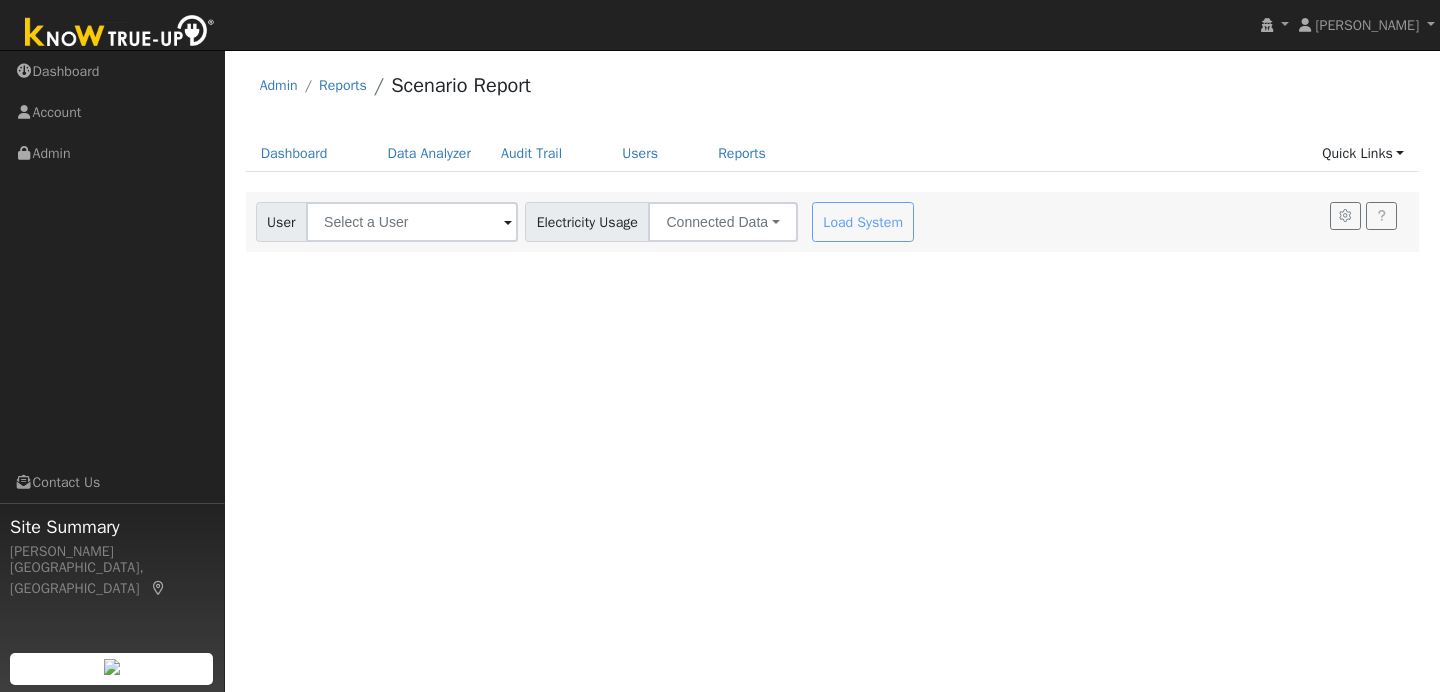 click on "Load System" at bounding box center [865, 222] 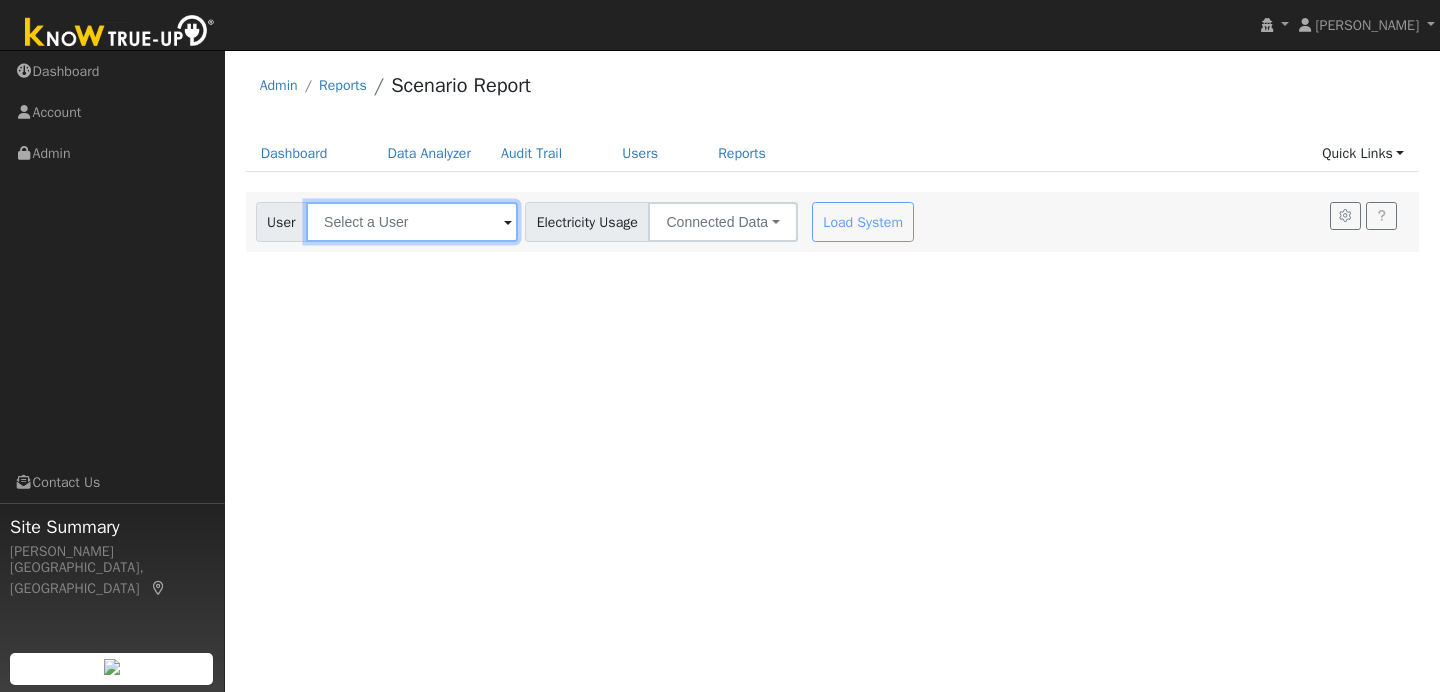 click at bounding box center [412, 222] 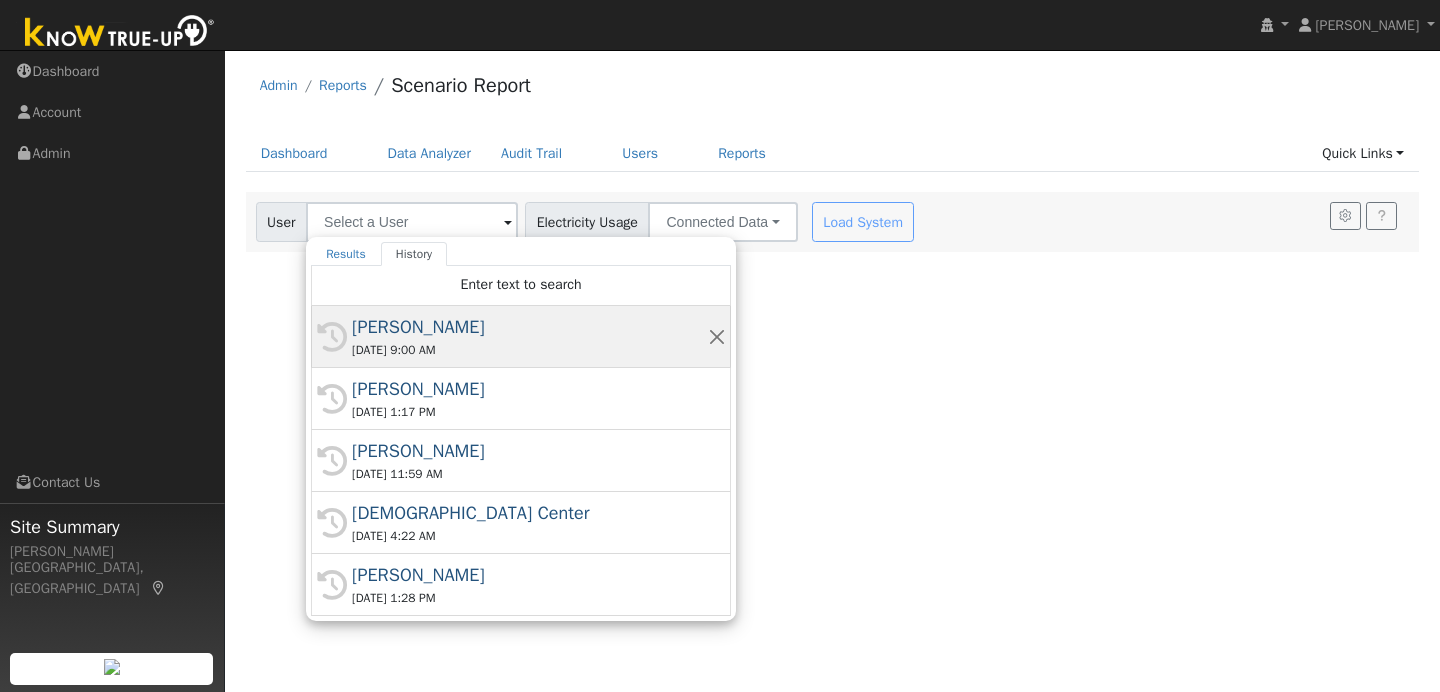 click on "[PERSON_NAME]" at bounding box center [530, 327] 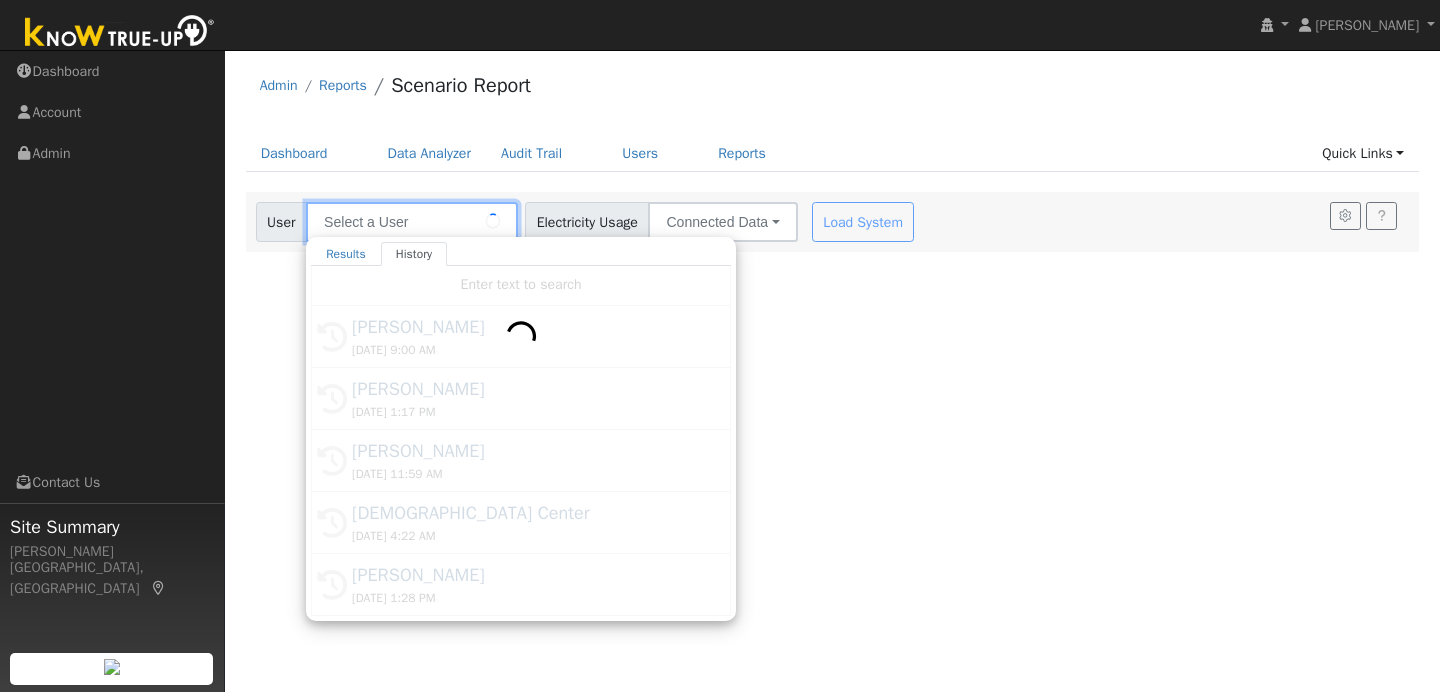 type on "[PERSON_NAME]" 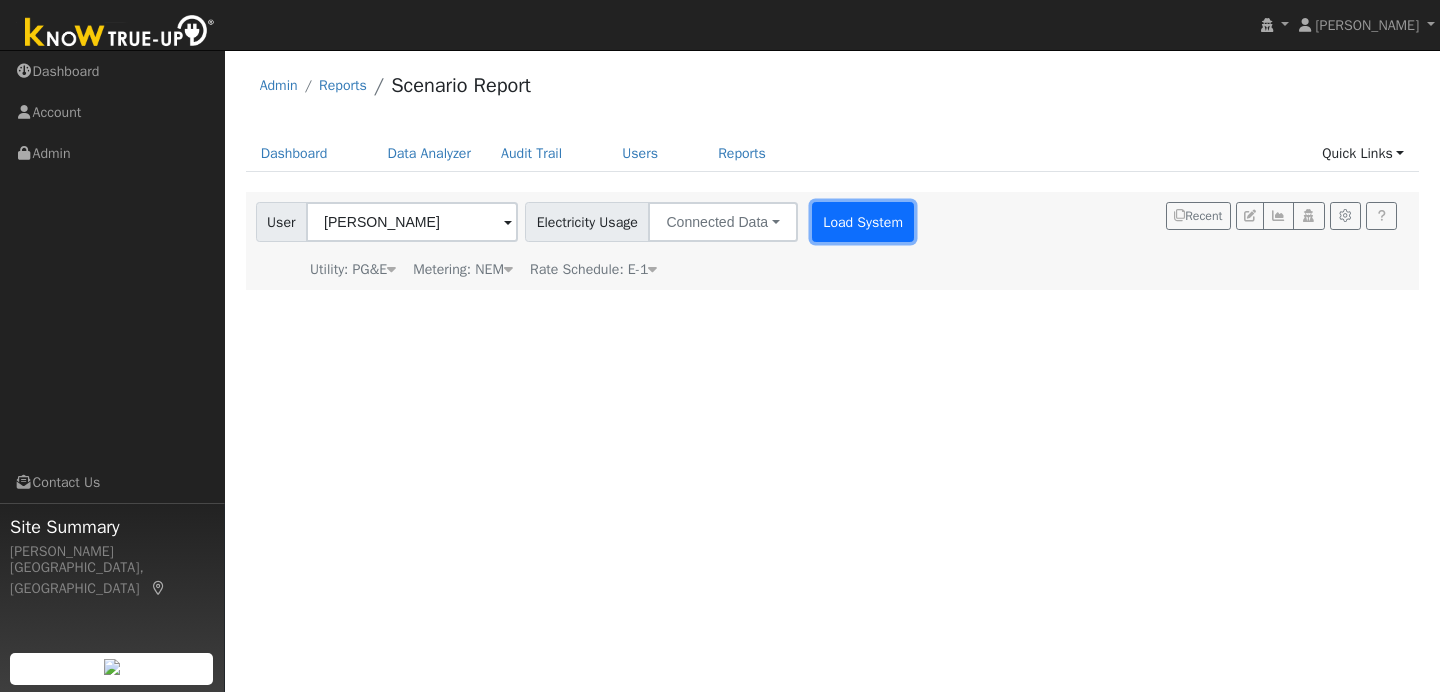 click on "Load System" at bounding box center (863, 222) 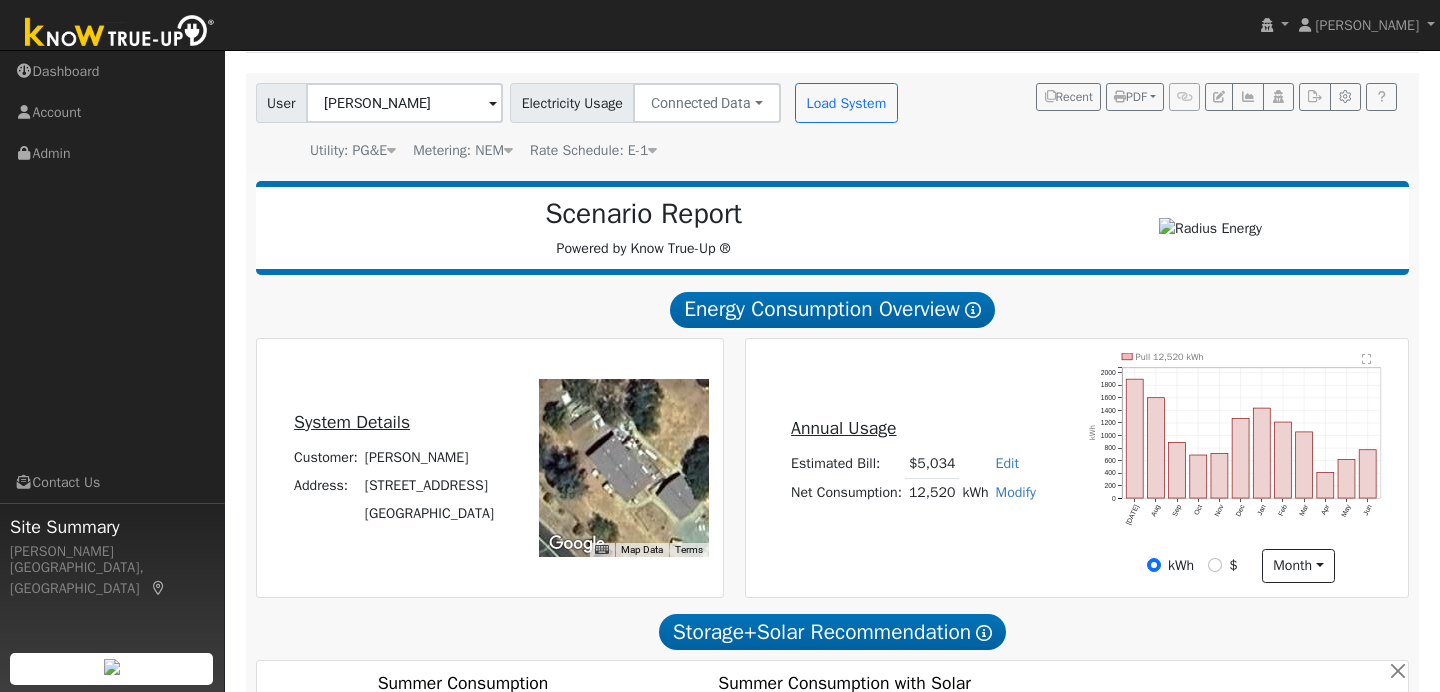 scroll, scrollTop: 127, scrollLeft: 0, axis: vertical 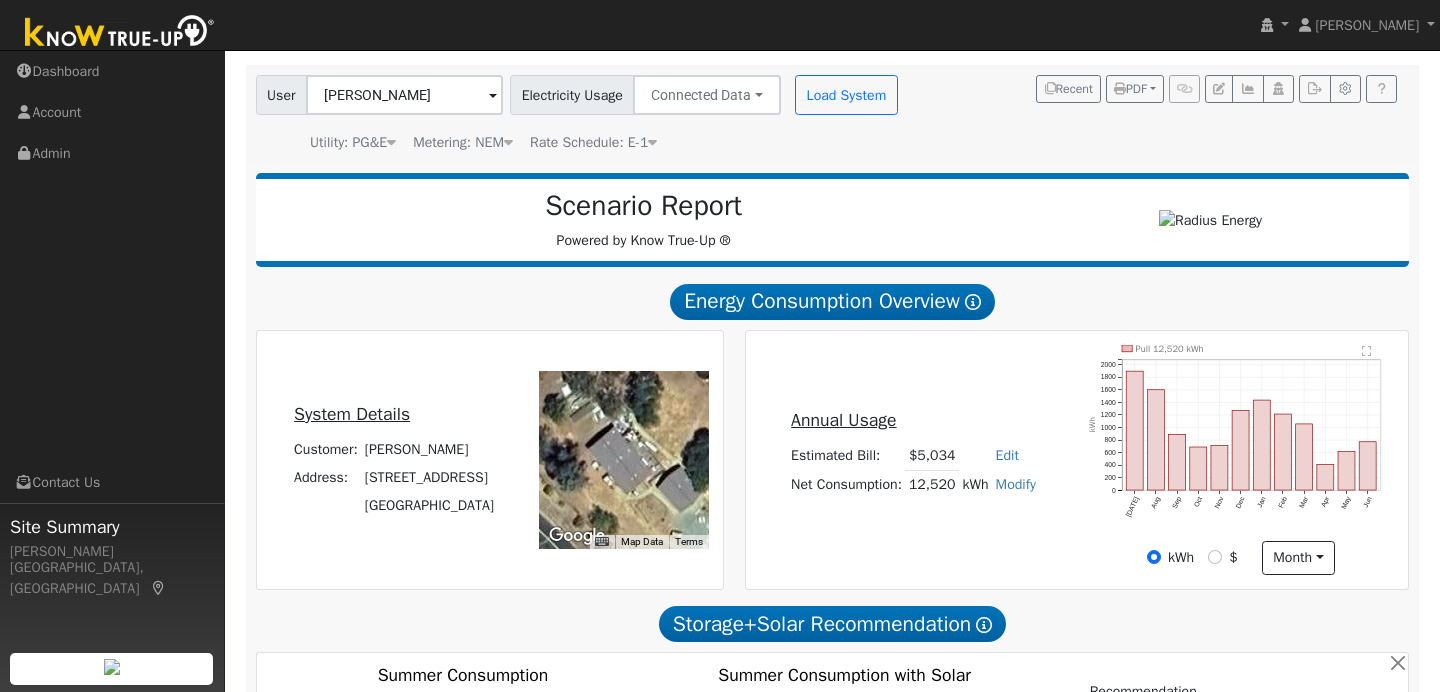 click at bounding box center (652, 142) 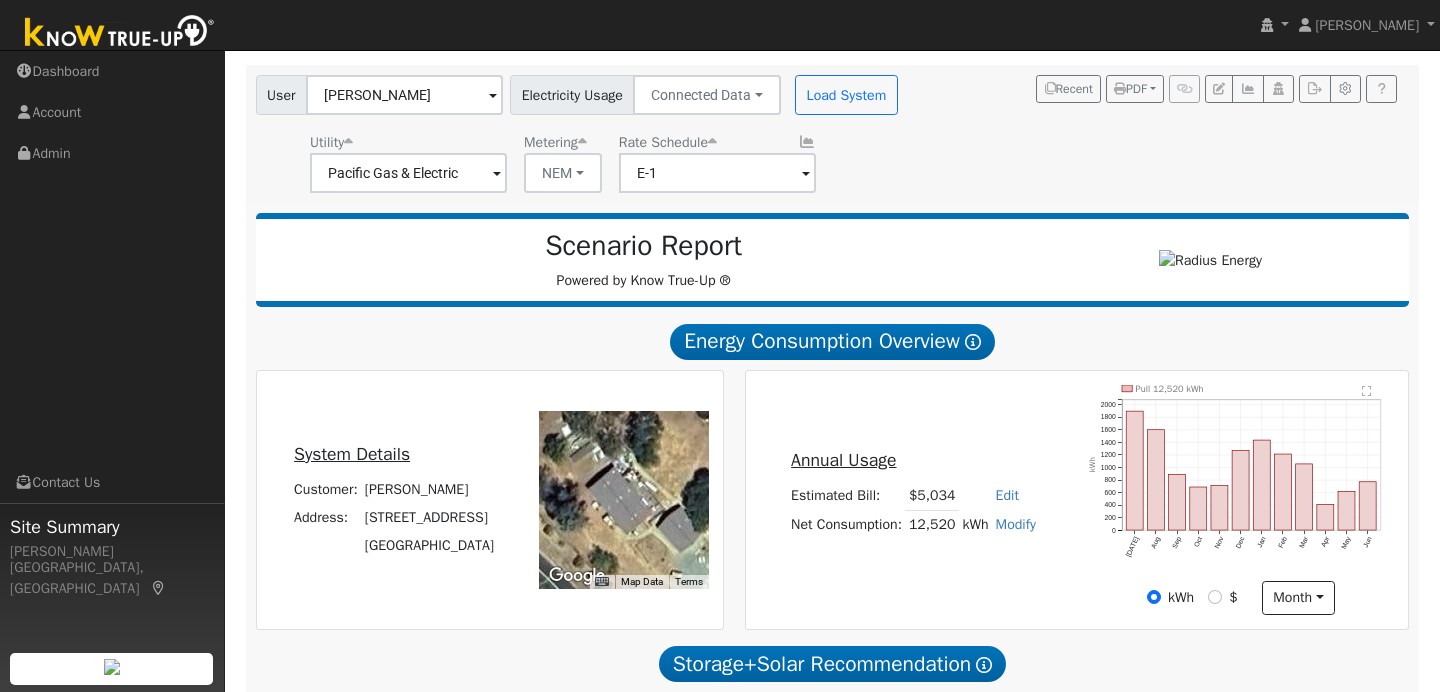 click at bounding box center [497, 174] 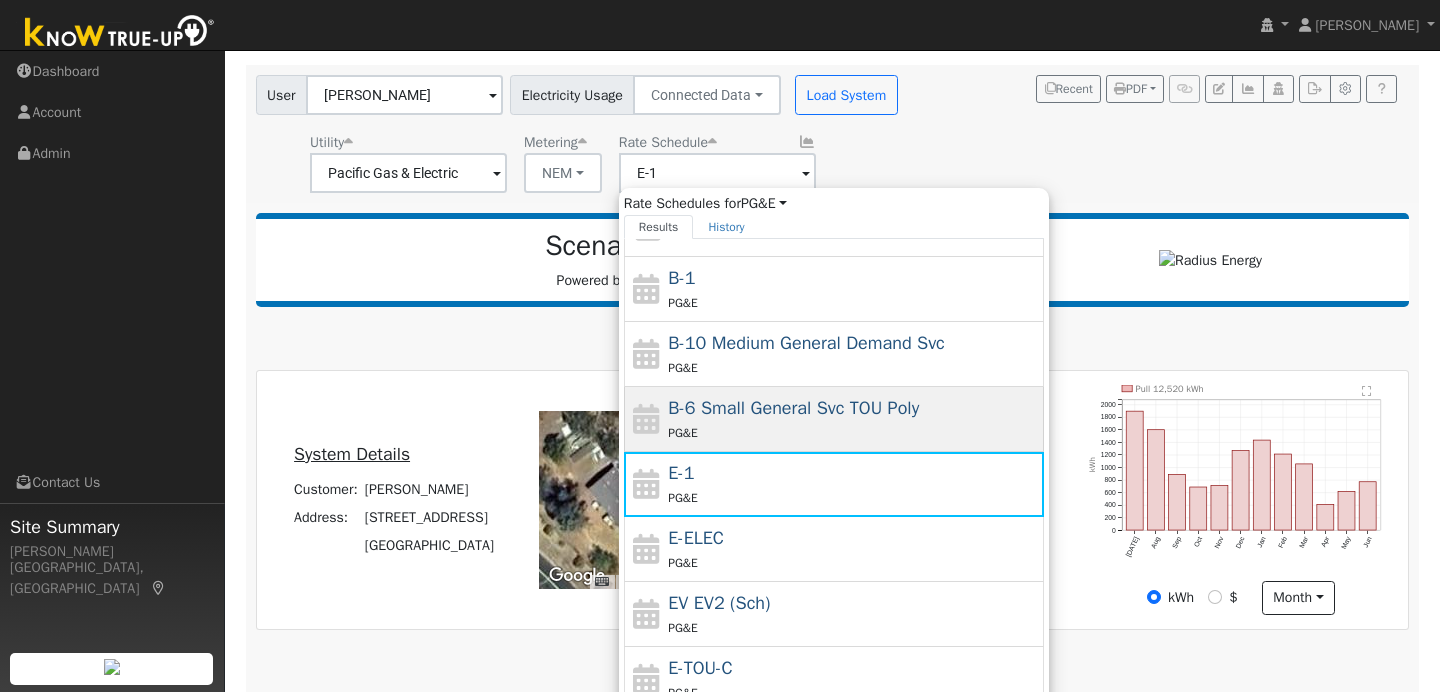 scroll, scrollTop: 219, scrollLeft: 0, axis: vertical 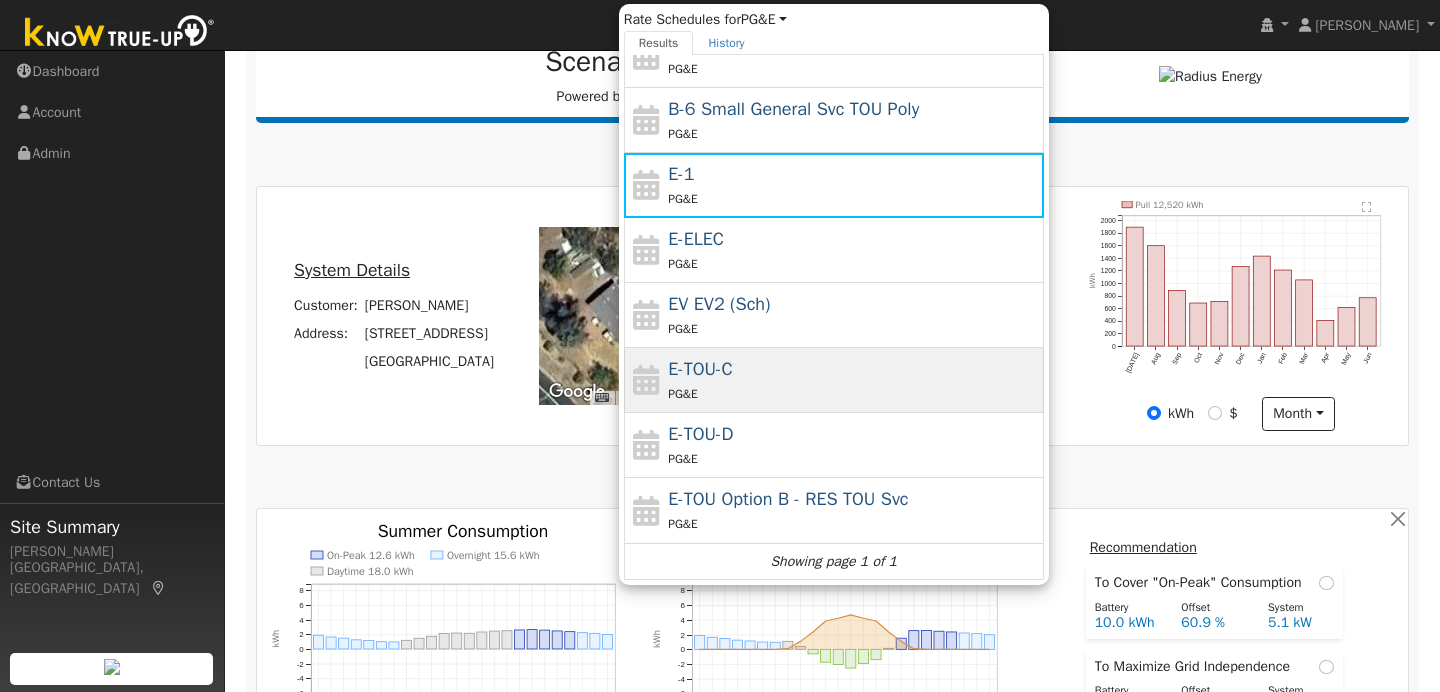 click on "E-TOU-C PG&E" at bounding box center [853, 380] 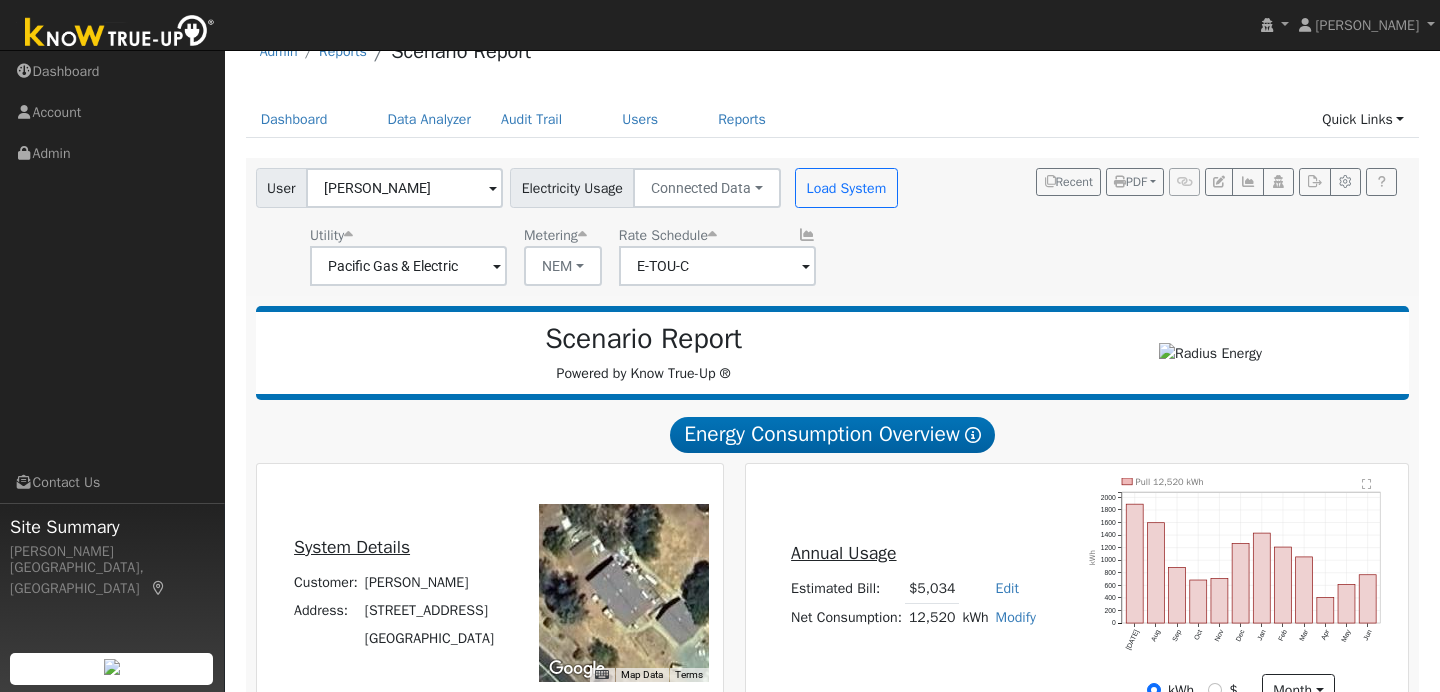 scroll, scrollTop: 52, scrollLeft: 0, axis: vertical 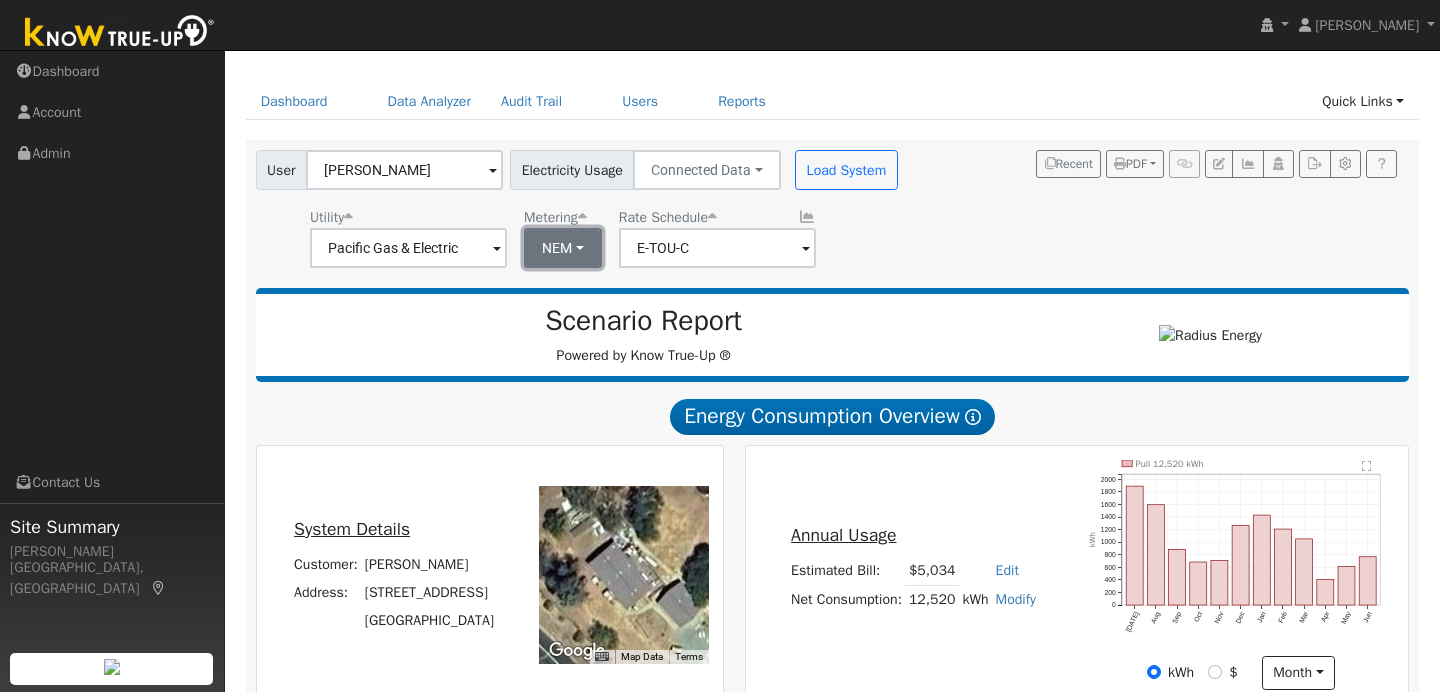 click on "NEM" at bounding box center (563, 248) 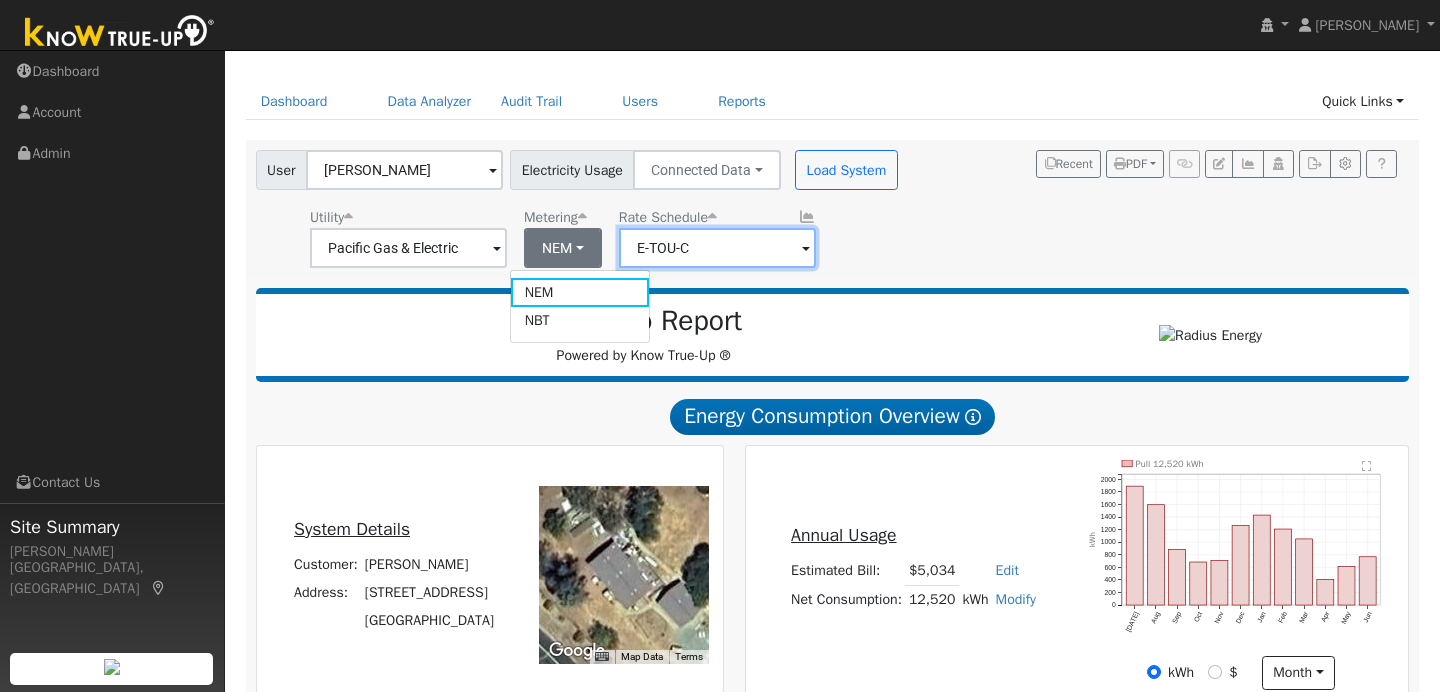click on "E-TOU-C" at bounding box center [408, 248] 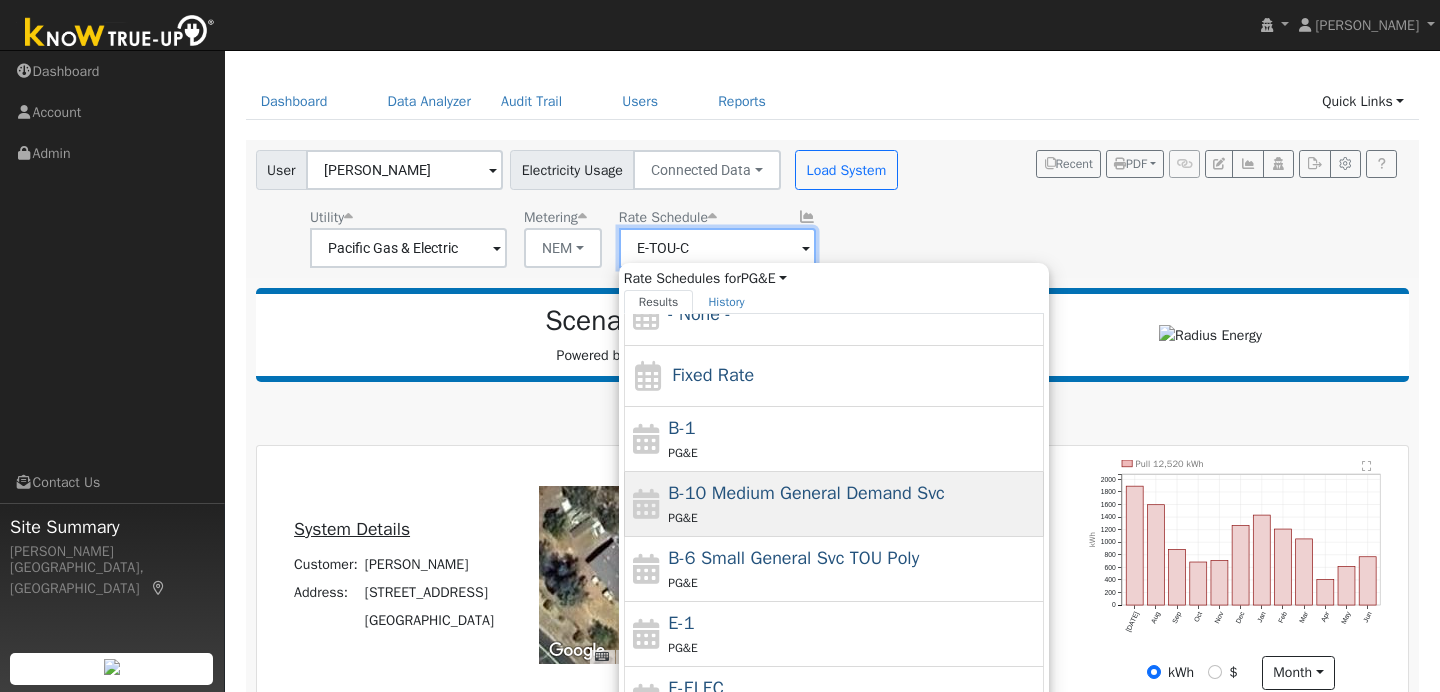 scroll, scrollTop: 219, scrollLeft: 0, axis: vertical 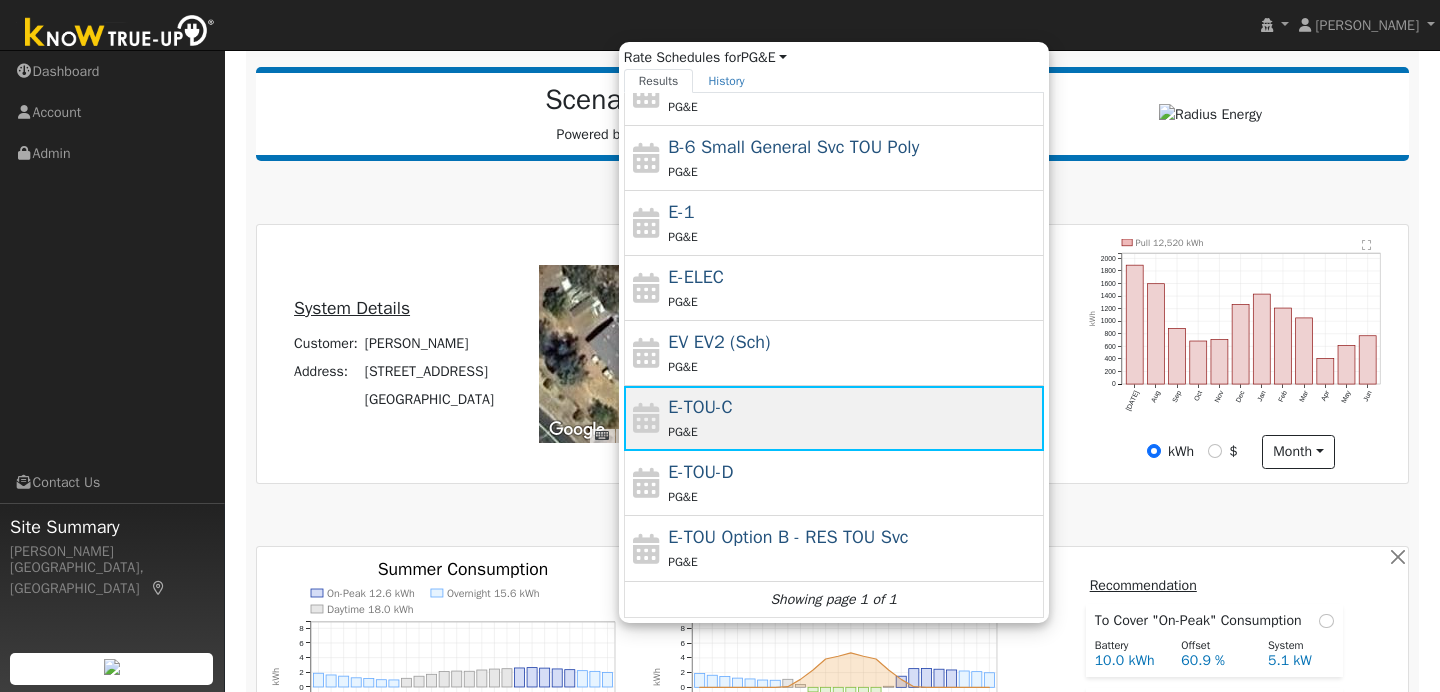 click on "E-TOU-C" at bounding box center (700, 407) 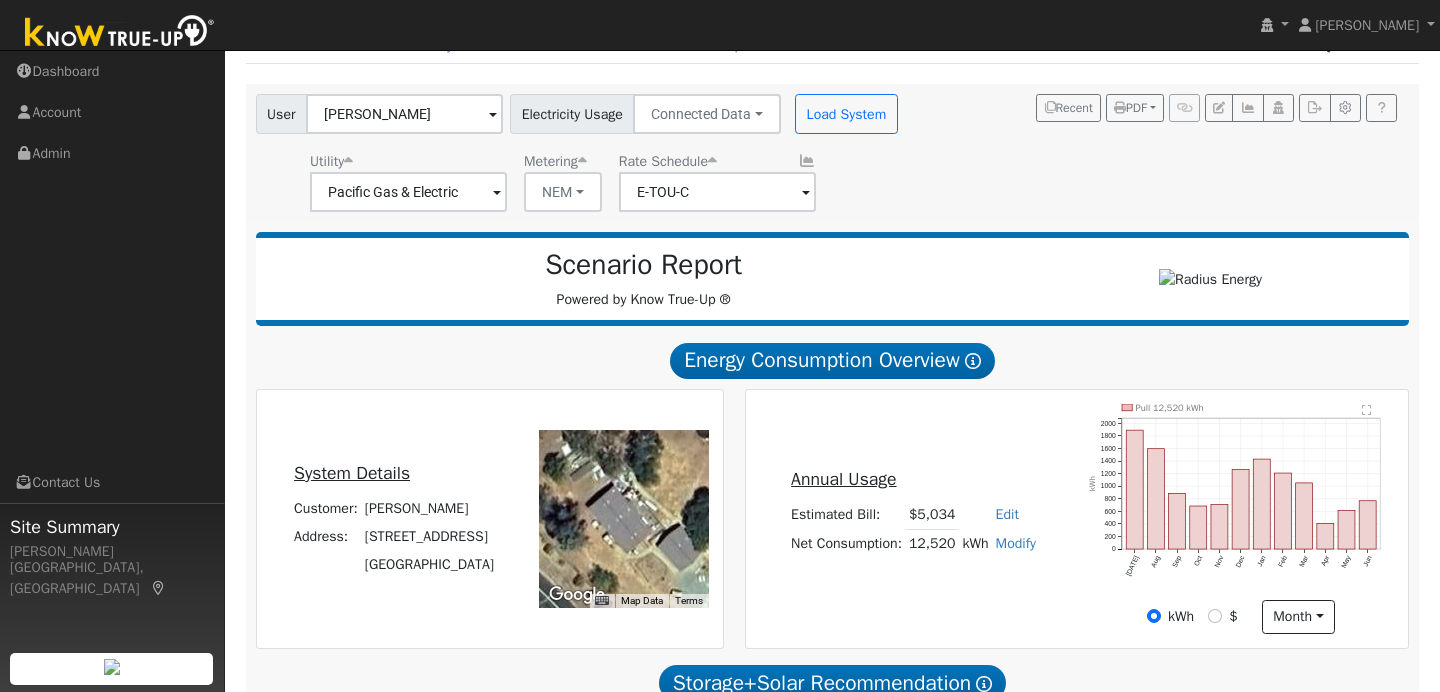scroll, scrollTop: 0, scrollLeft: 0, axis: both 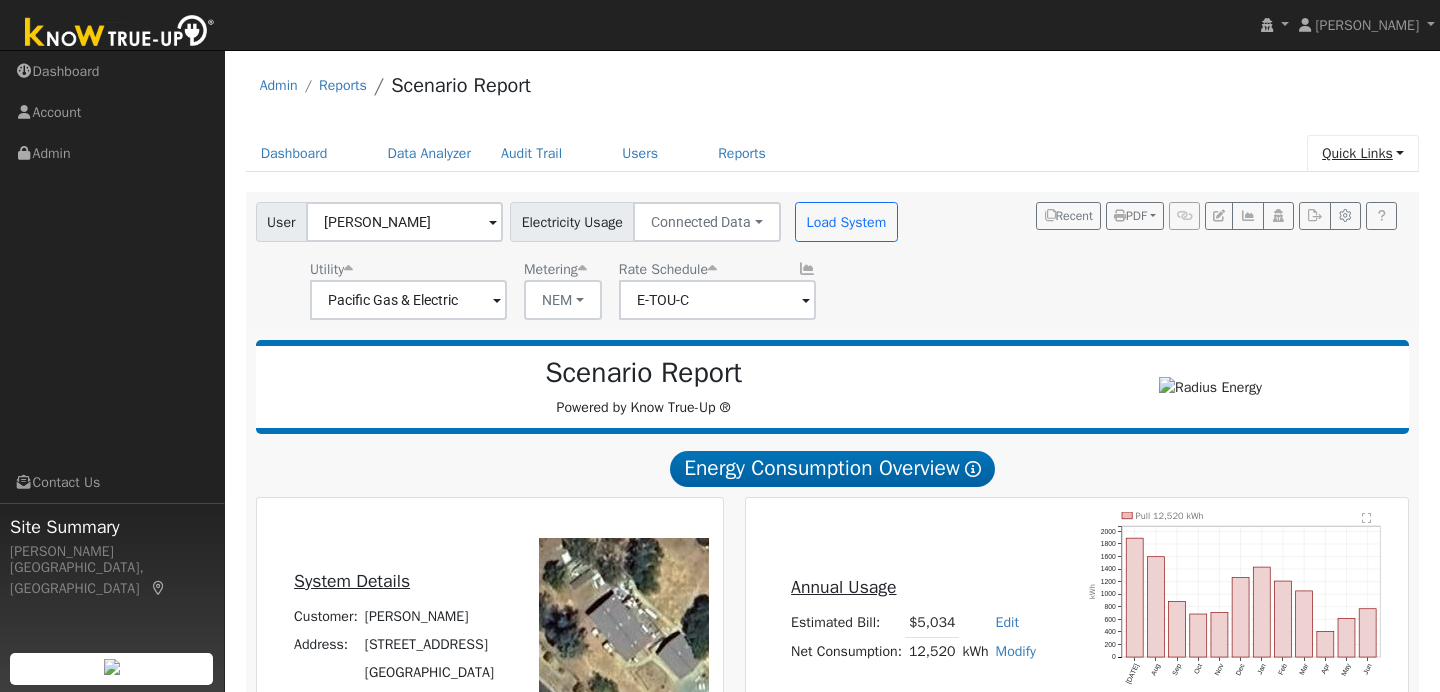 click on "Quick Links" at bounding box center (1363, 153) 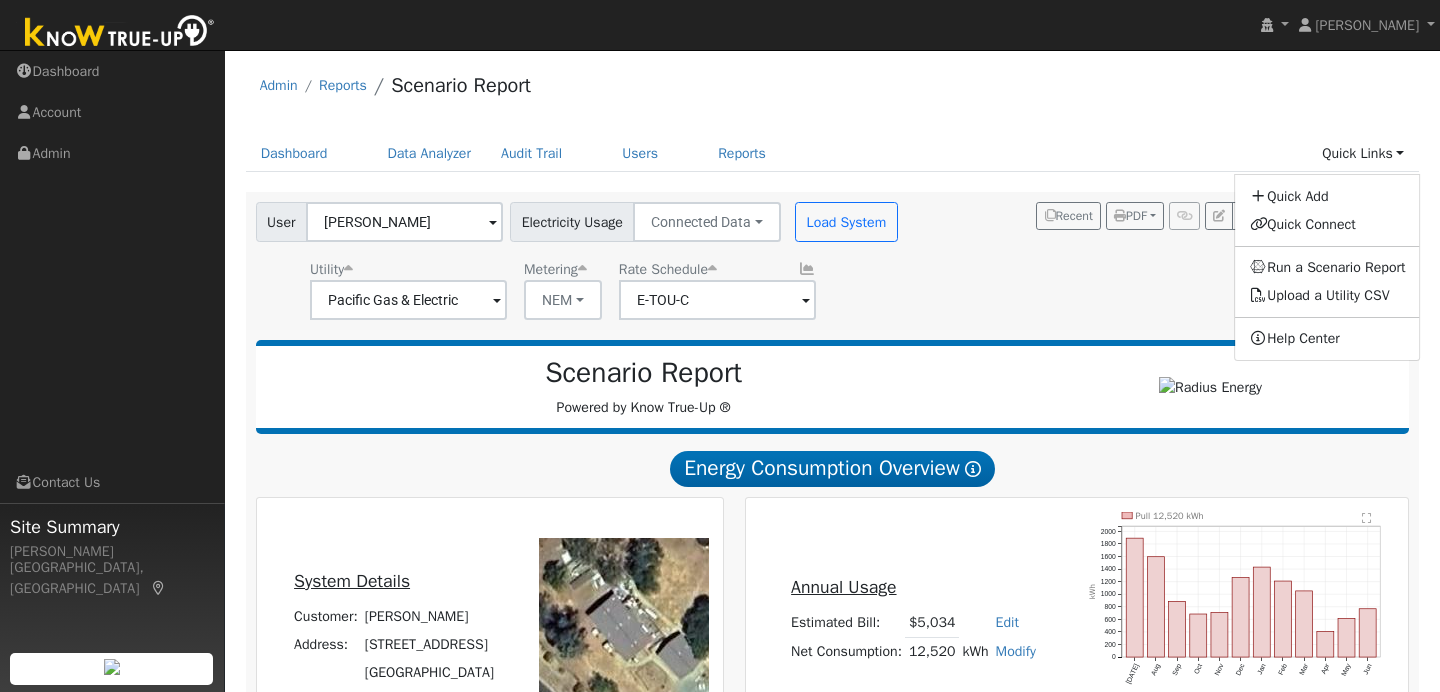 click on "Admin
Reports
Scenario Report
Dashboard
Data Analyzer
Audit Trail
Users
Reports
Quick Links
Quick Add
Quick Connect
Run a Scenario Report
Upload a Utility CSV
Help Center
Go to
Dashboard
Data Analyzer
Audit Trail" at bounding box center (832, 983) 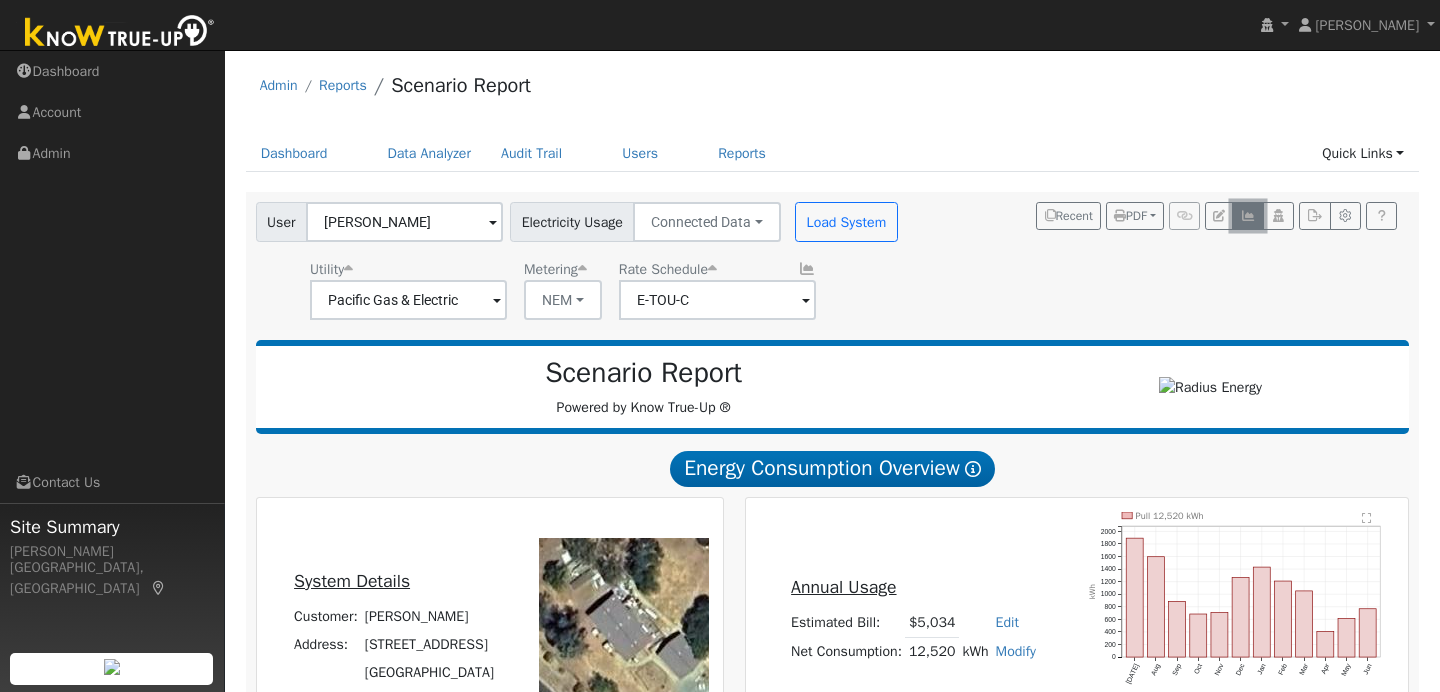 click at bounding box center [1247, 216] 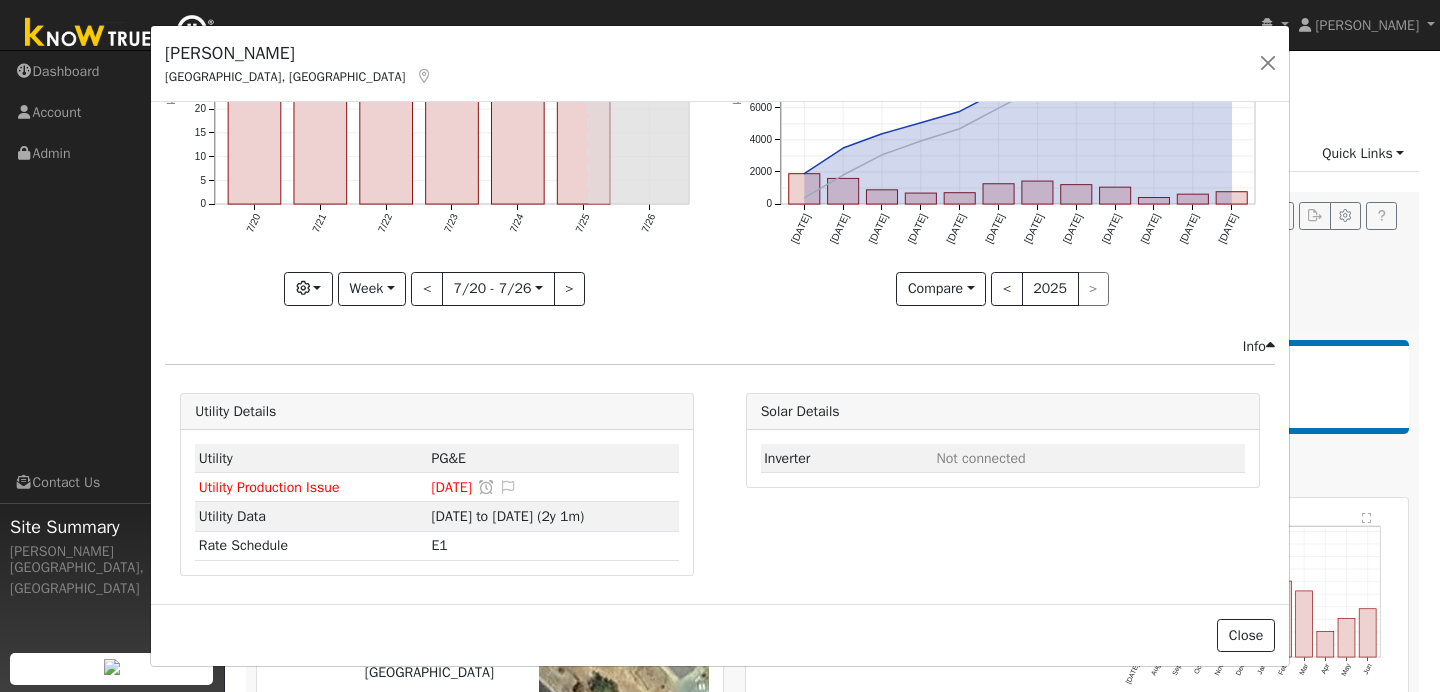 scroll, scrollTop: 0, scrollLeft: 0, axis: both 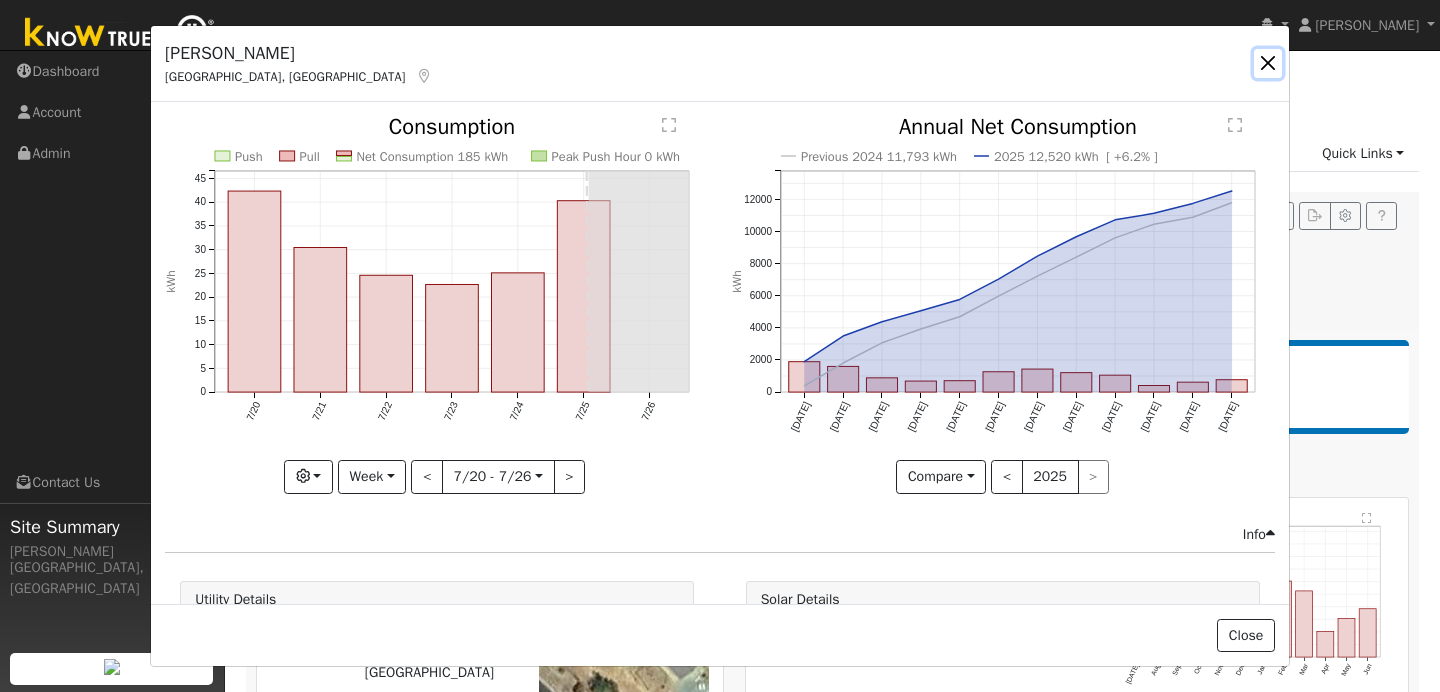 click at bounding box center [1268, 63] 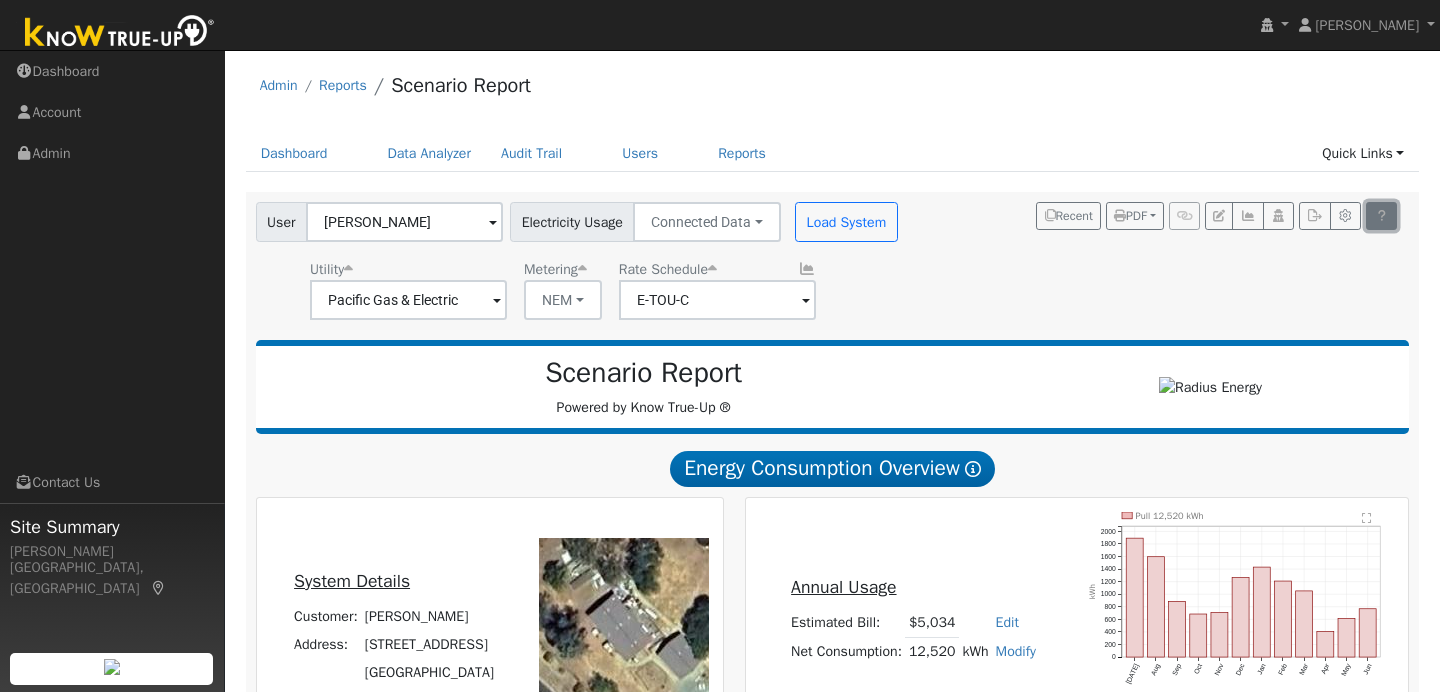 click at bounding box center [1381, 216] 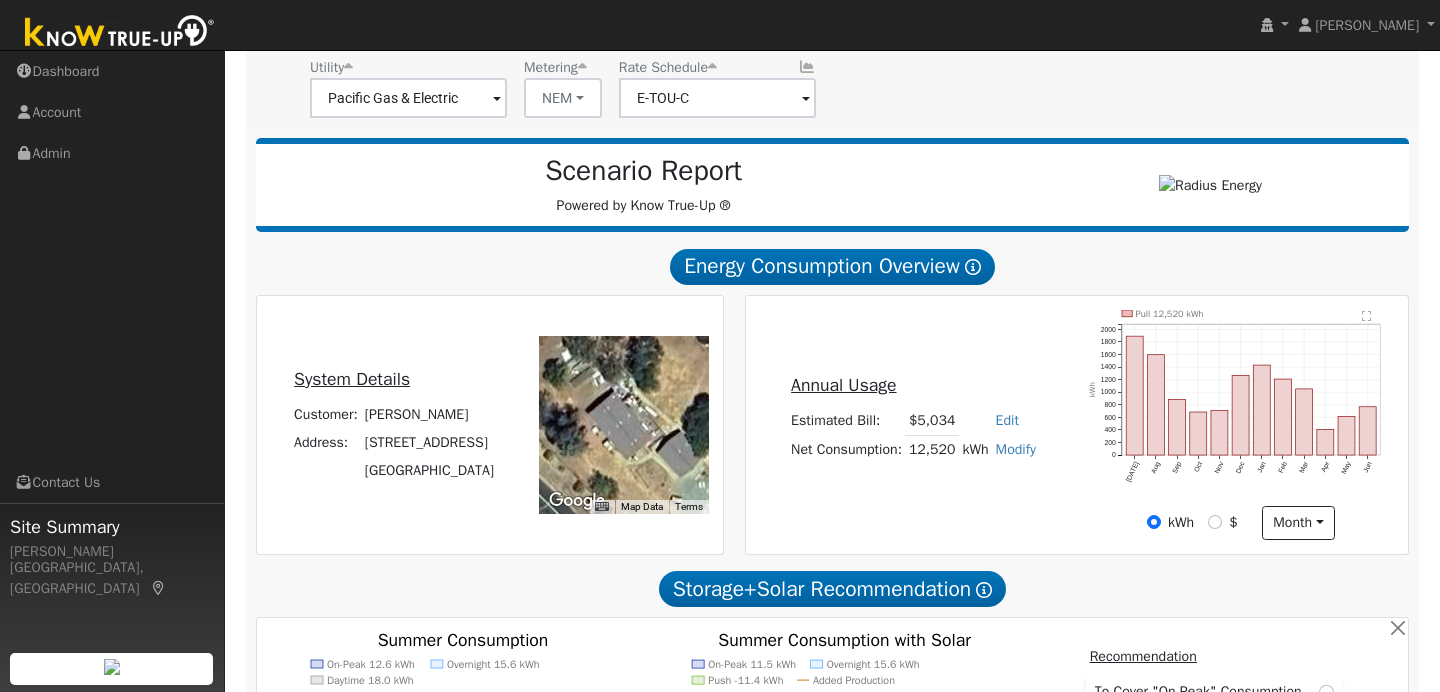 scroll, scrollTop: 198, scrollLeft: 0, axis: vertical 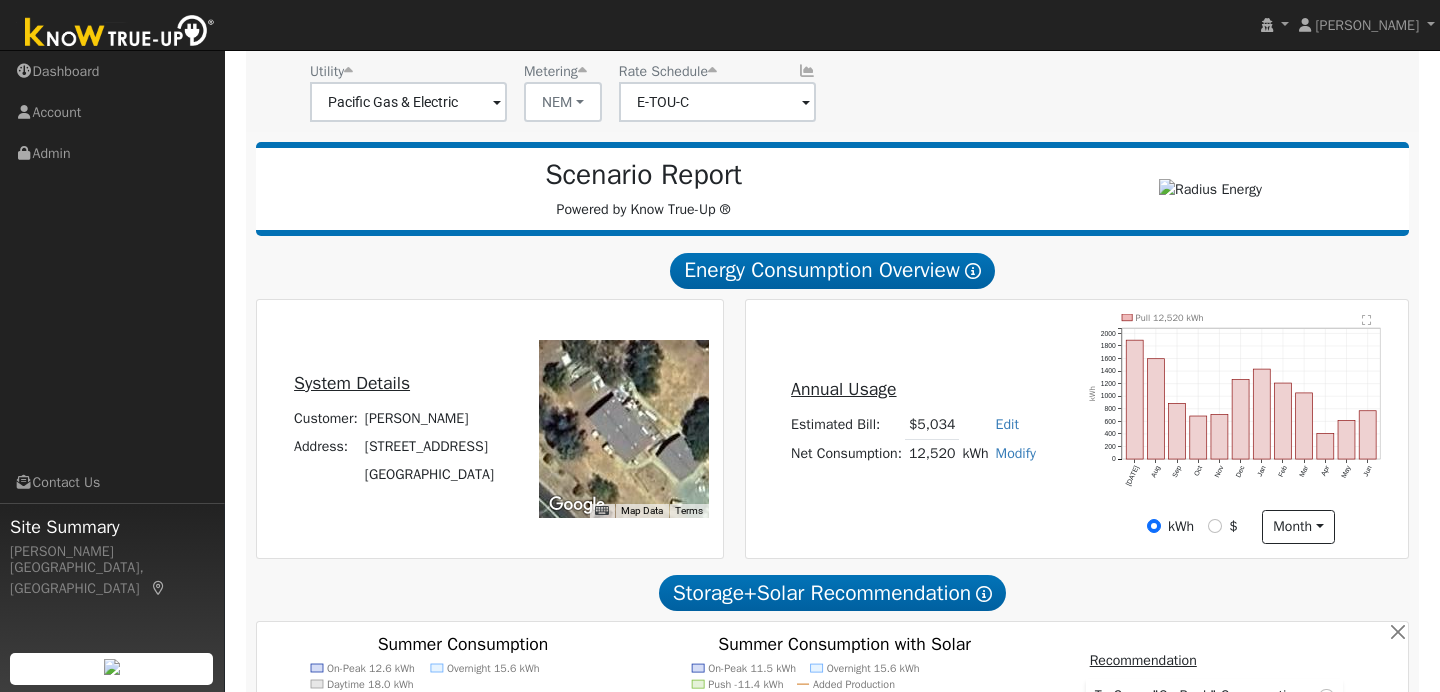 click on "" 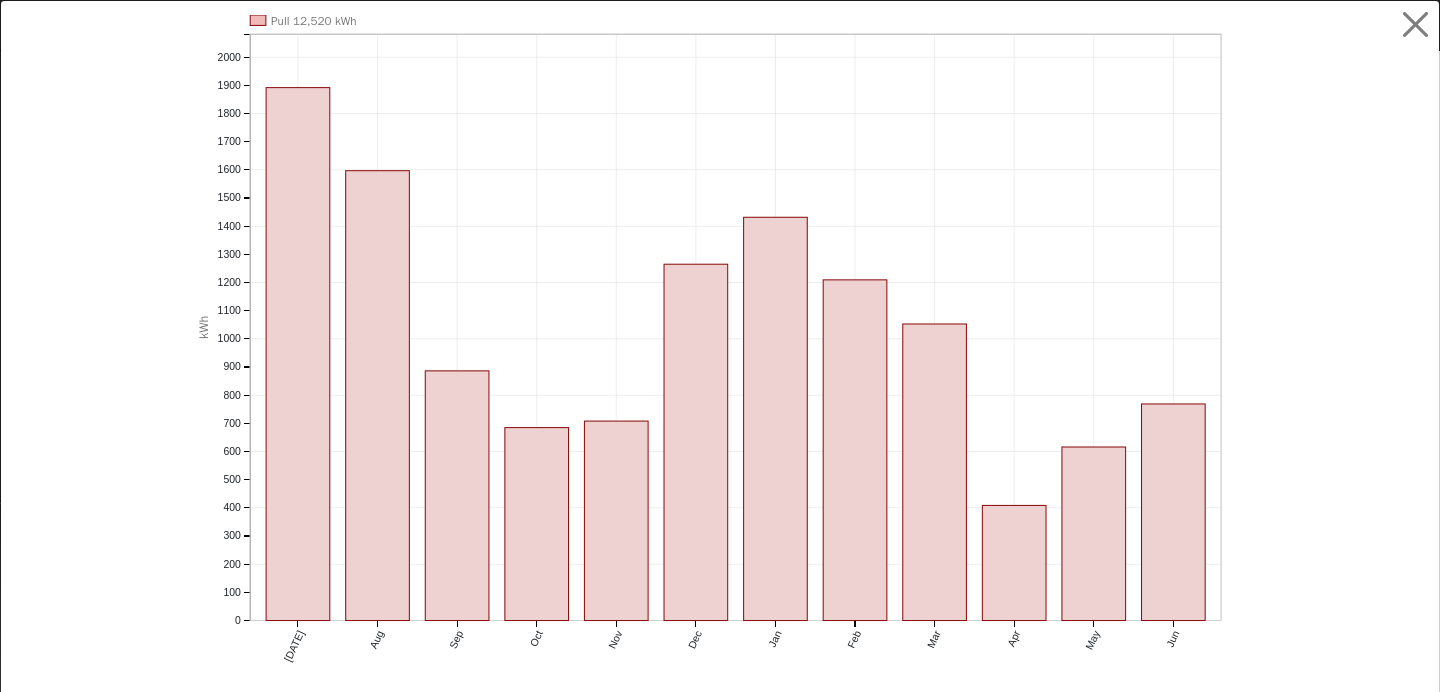 scroll, scrollTop: 14, scrollLeft: 0, axis: vertical 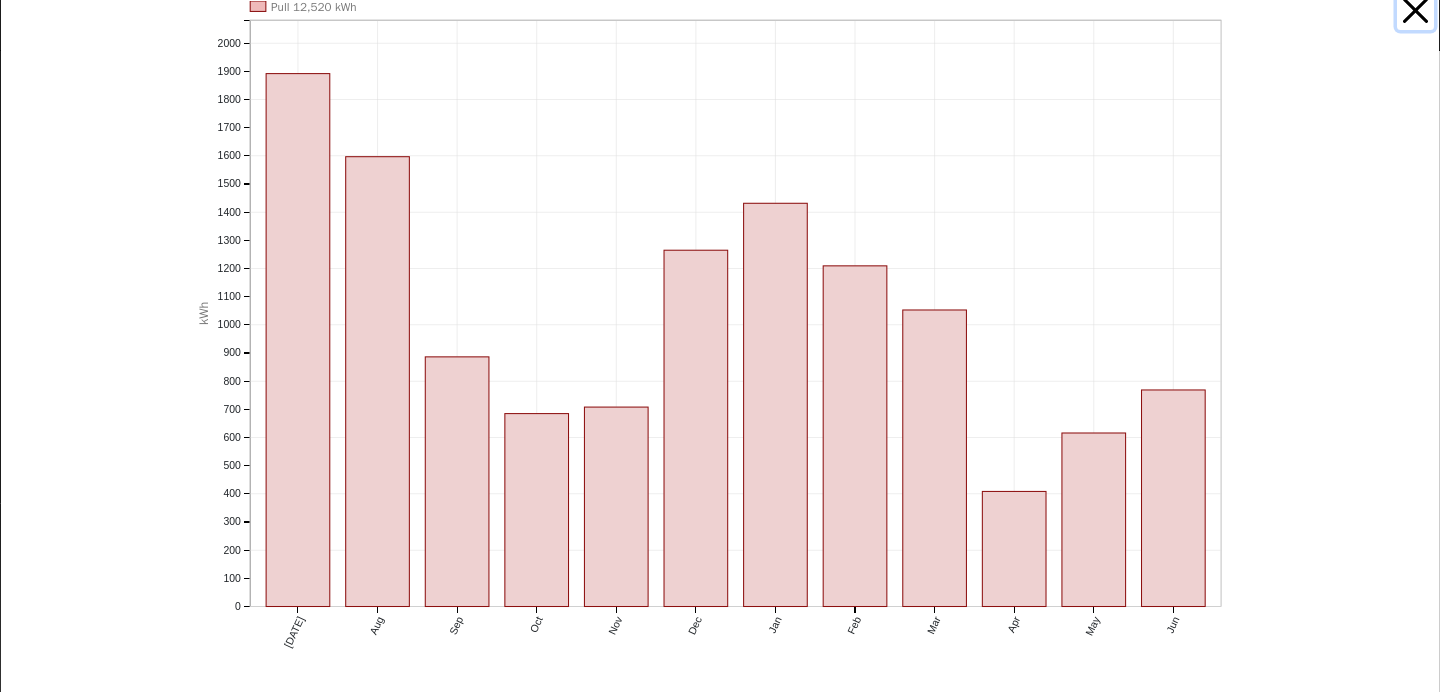 click at bounding box center (1416, 11) 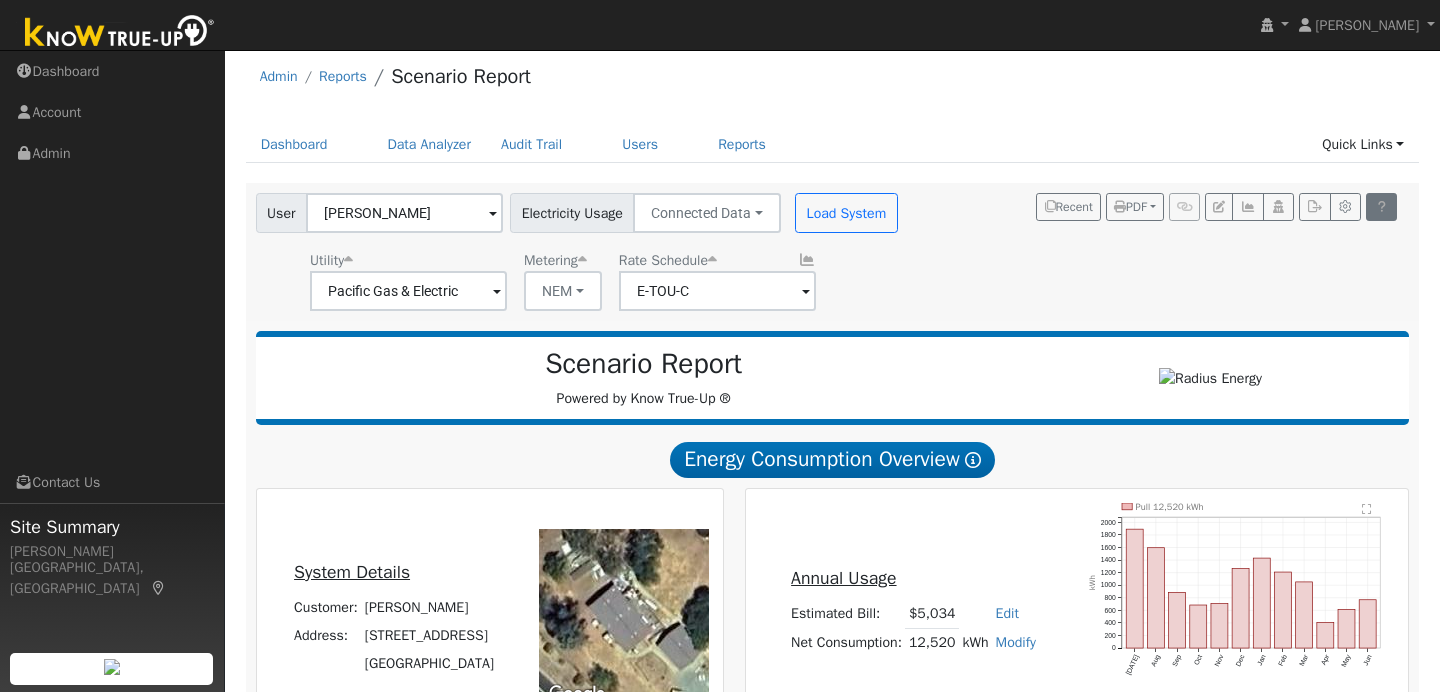 scroll, scrollTop: 1, scrollLeft: 0, axis: vertical 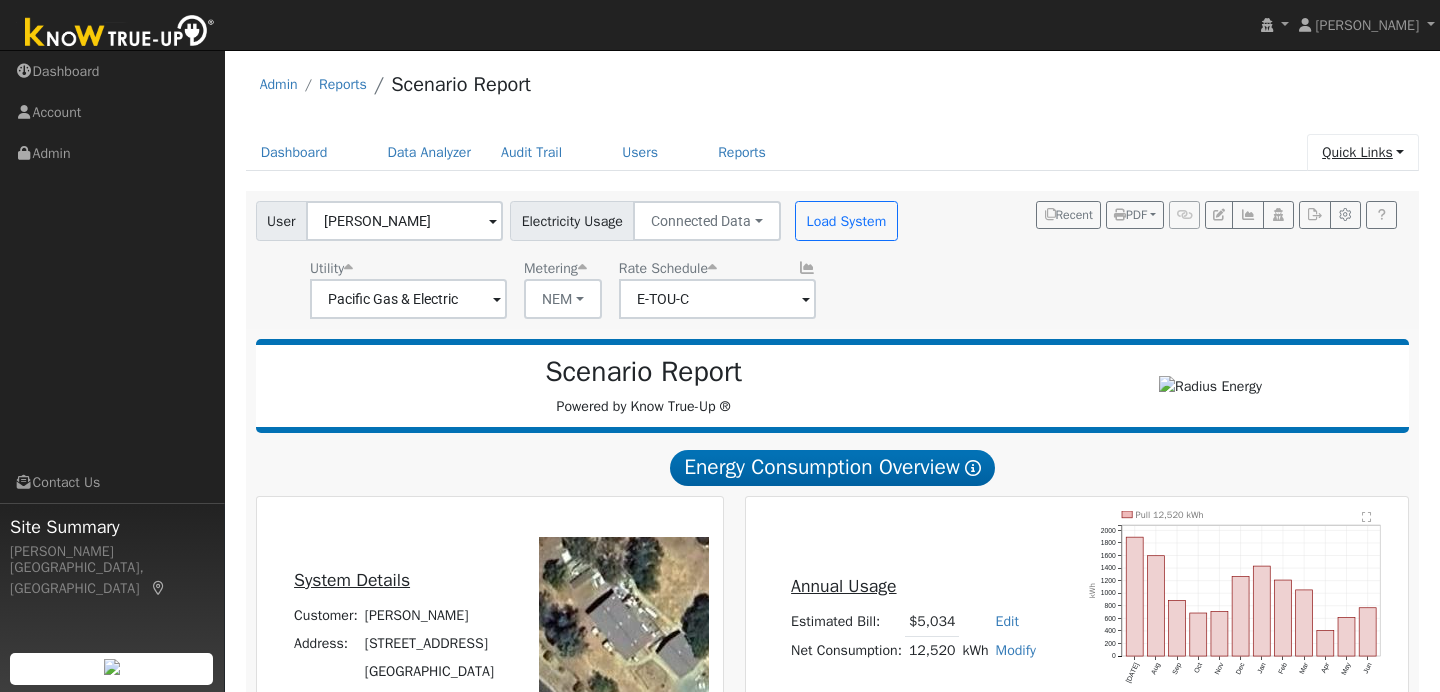 click on "Quick Links" at bounding box center [1363, 152] 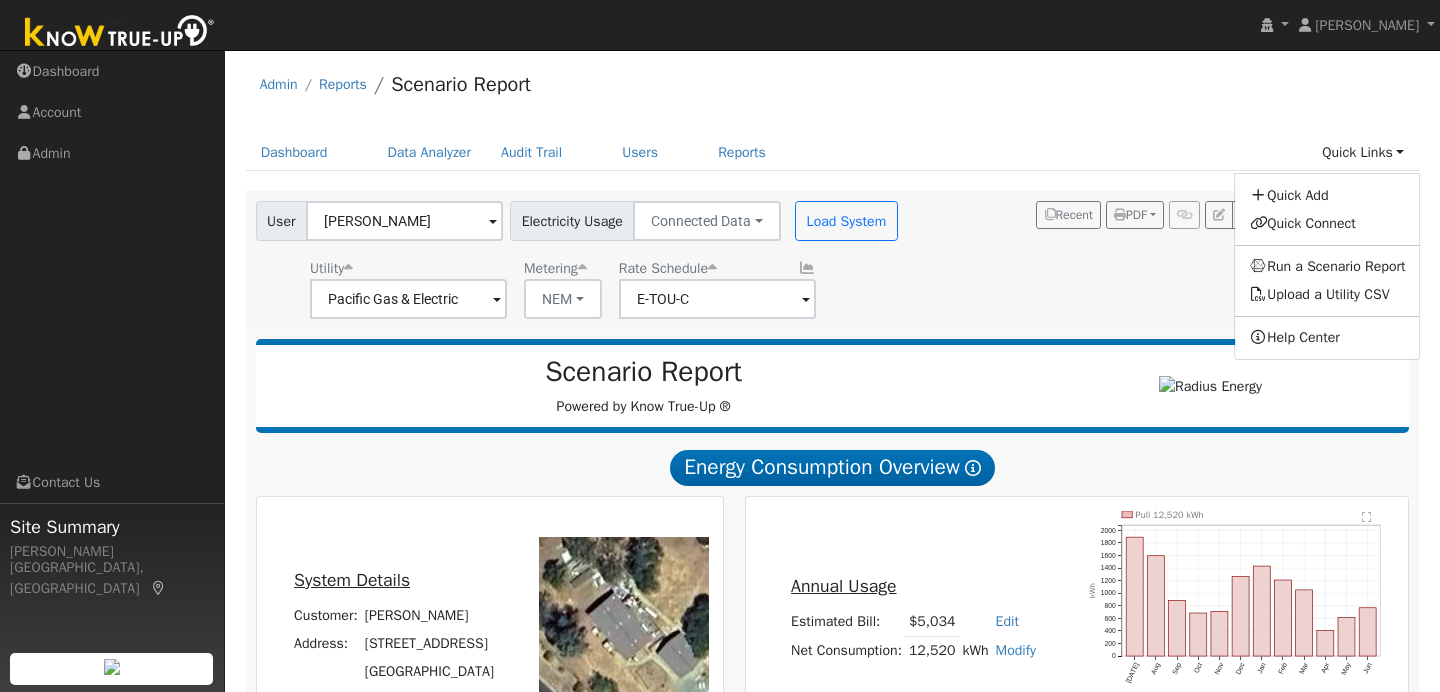 click on "User Teri Murphy Account   Default Account Default Account 3045 Pepito Dr, La Grange, CA 95329 Primary Account Electricity Usage Connected Data Connected Data Estimated Data CSV Data Load System  Utility  Pacific Gas & Electric  Metering  NEM NEM NBT  Rate Schedule  E-TOU-C  Recent  PDF Print to PDF Selected Scenario All Scenarios Both Email PDF Cancel Send" at bounding box center [829, 256] 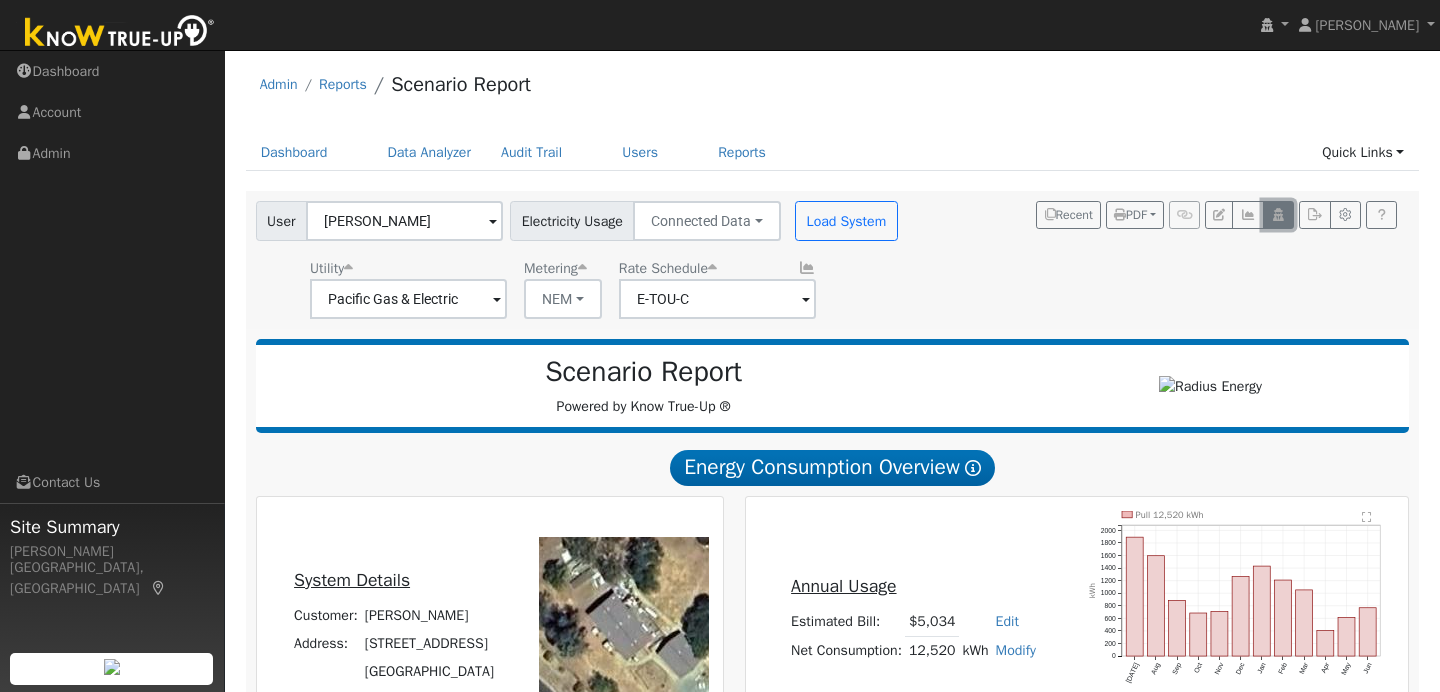 click at bounding box center [1278, 215] 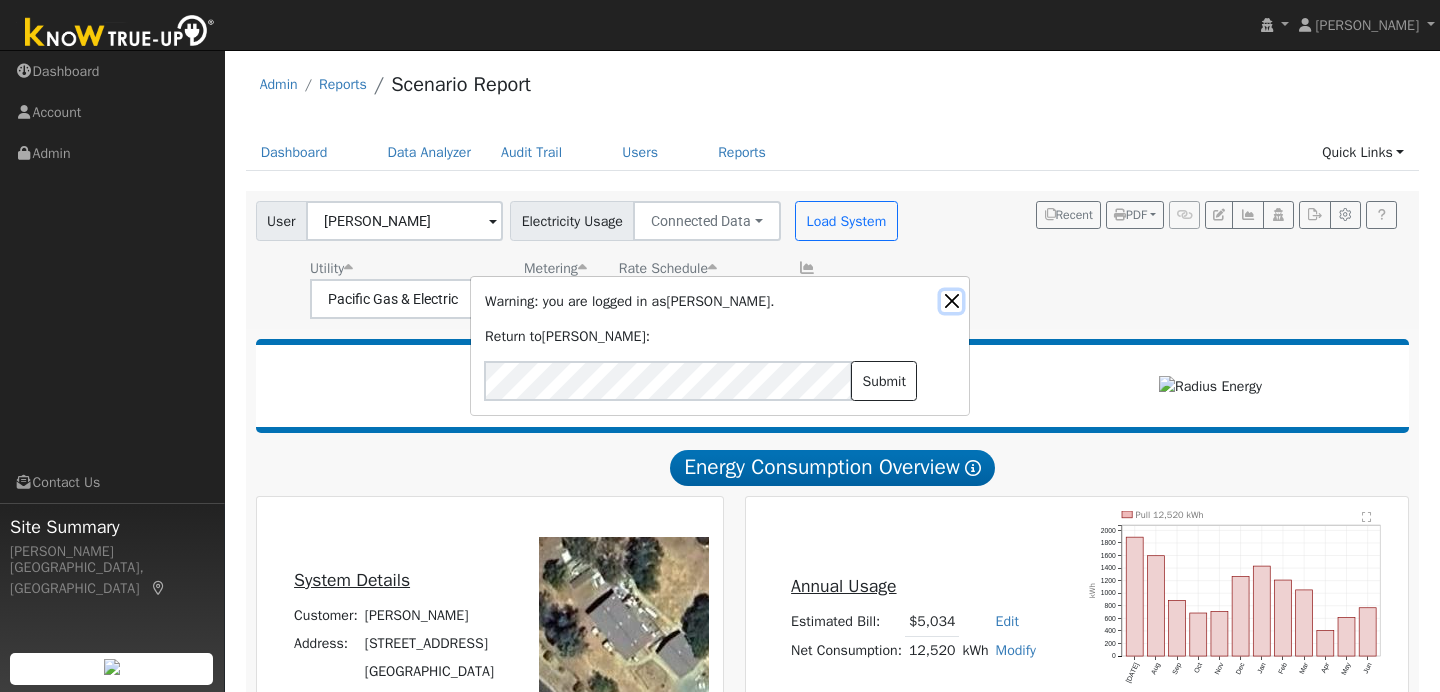 click at bounding box center [951, 301] 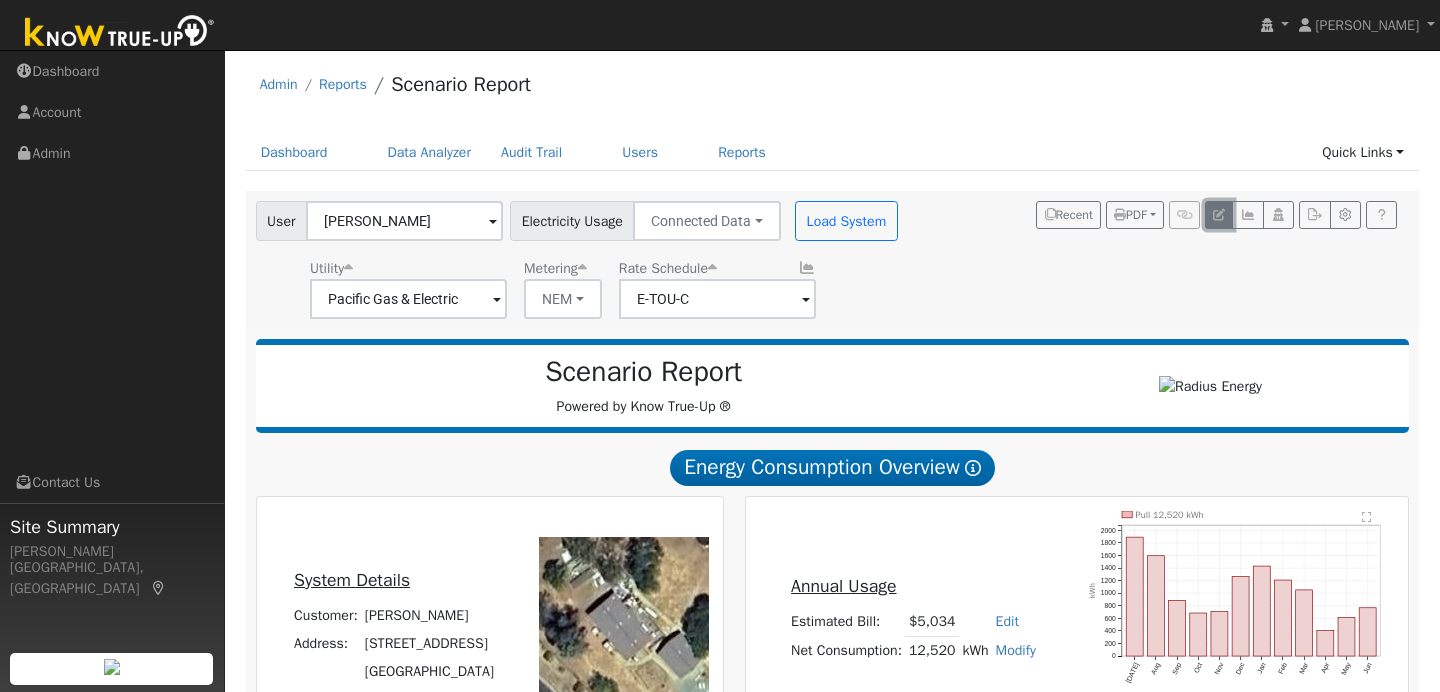 click at bounding box center (1219, 215) 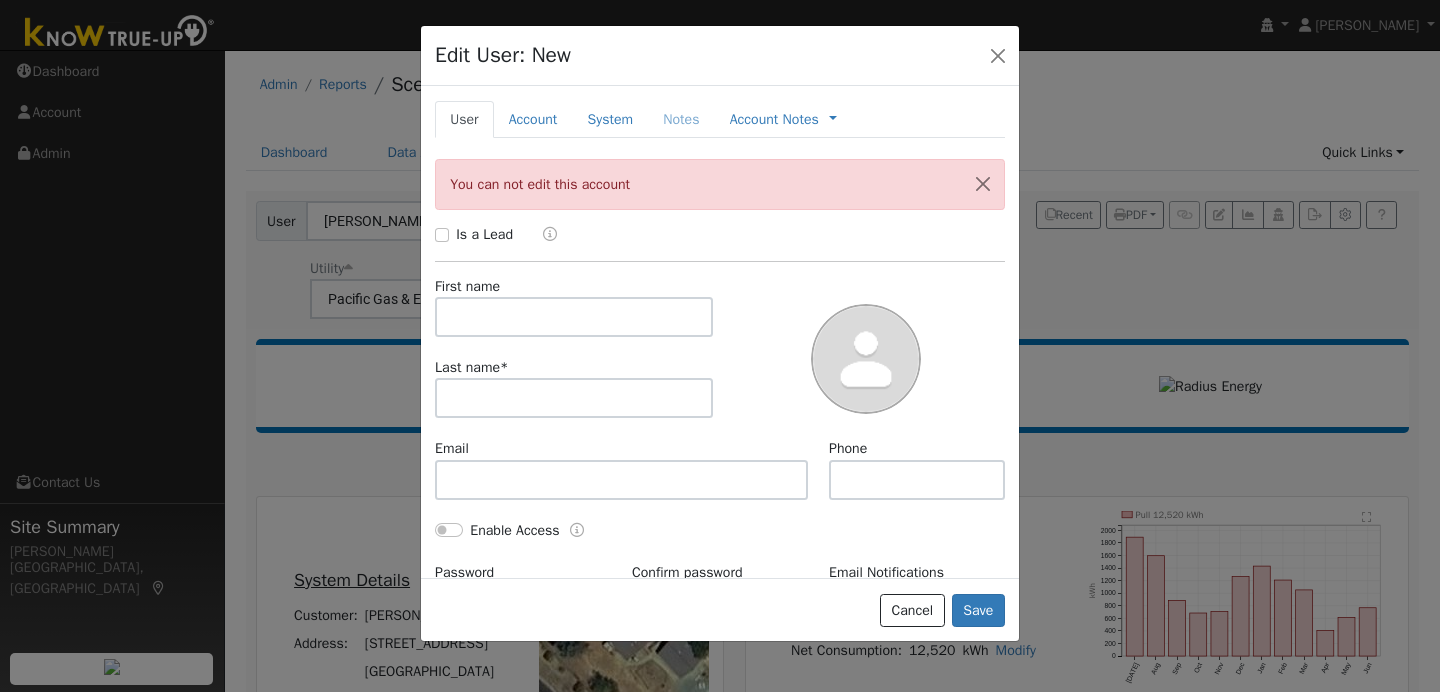 click on "Edit User: New   Select an Ac..." at bounding box center [720, 56] 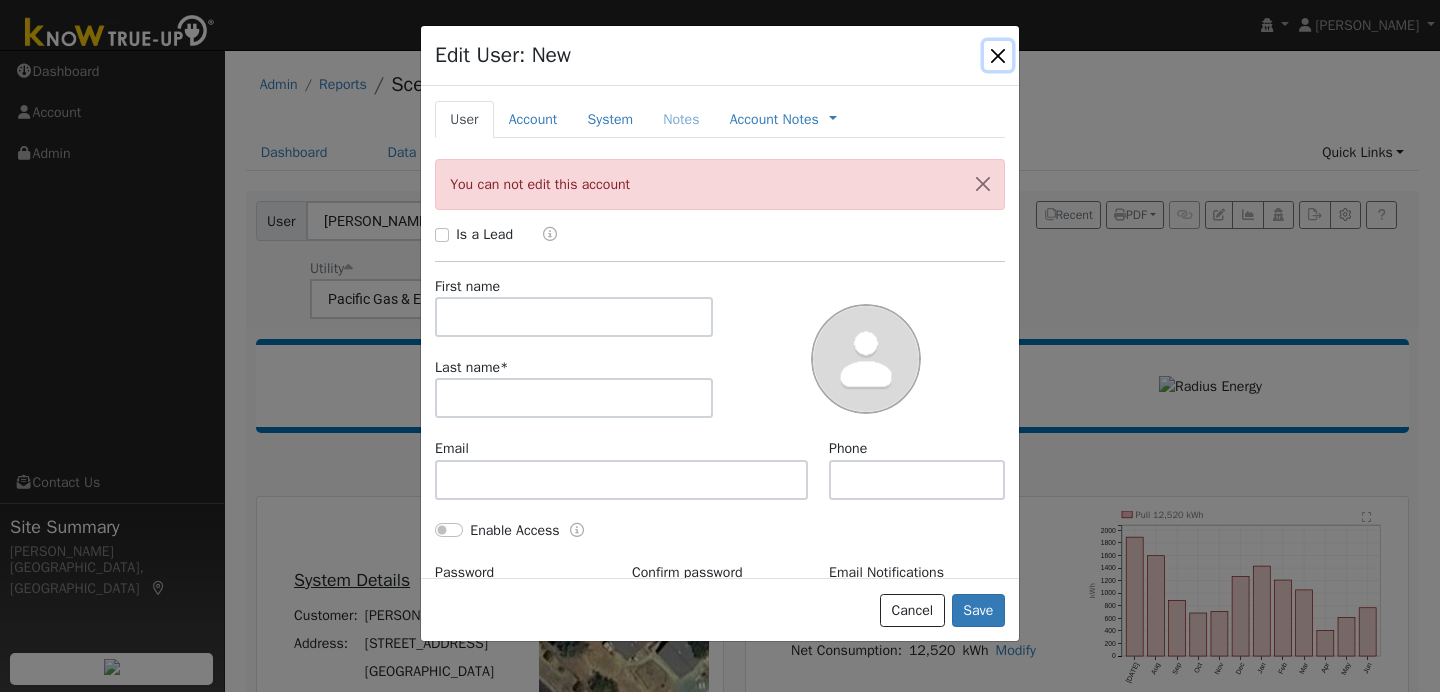 click at bounding box center (998, 55) 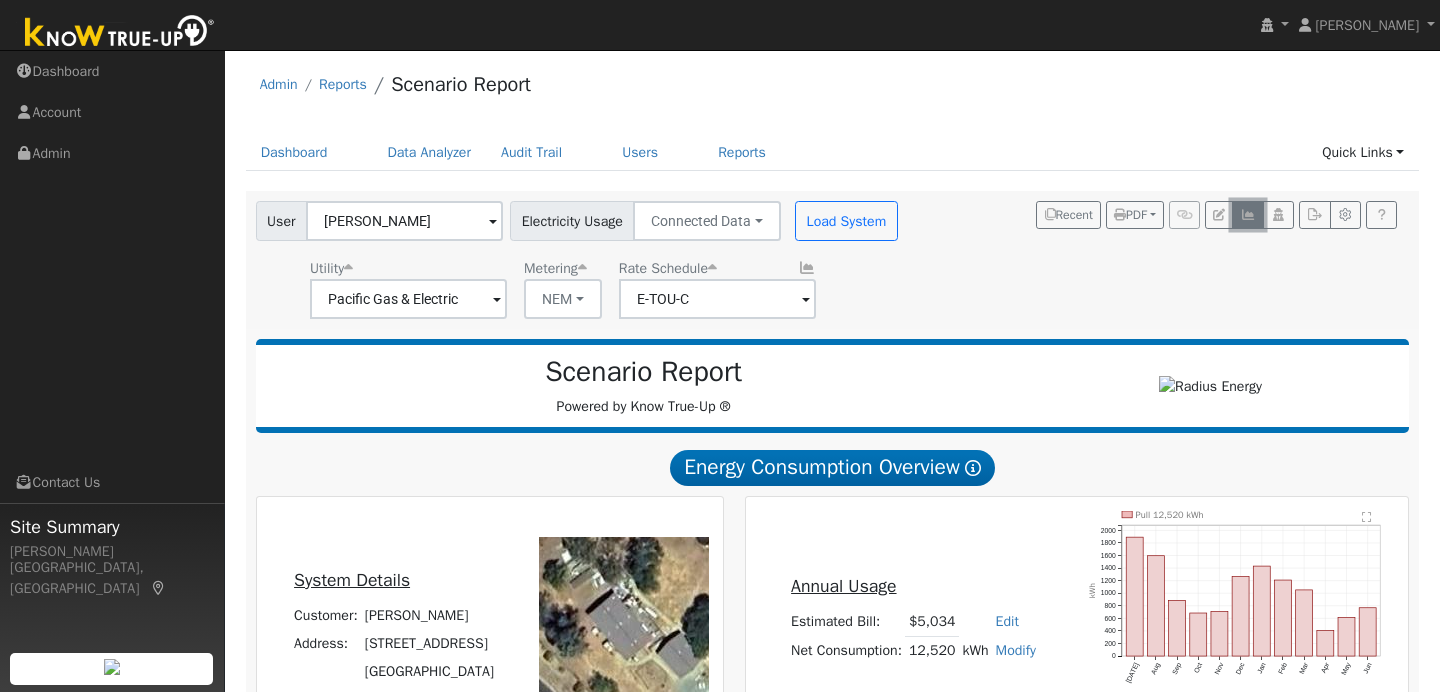 click at bounding box center (1247, 215) 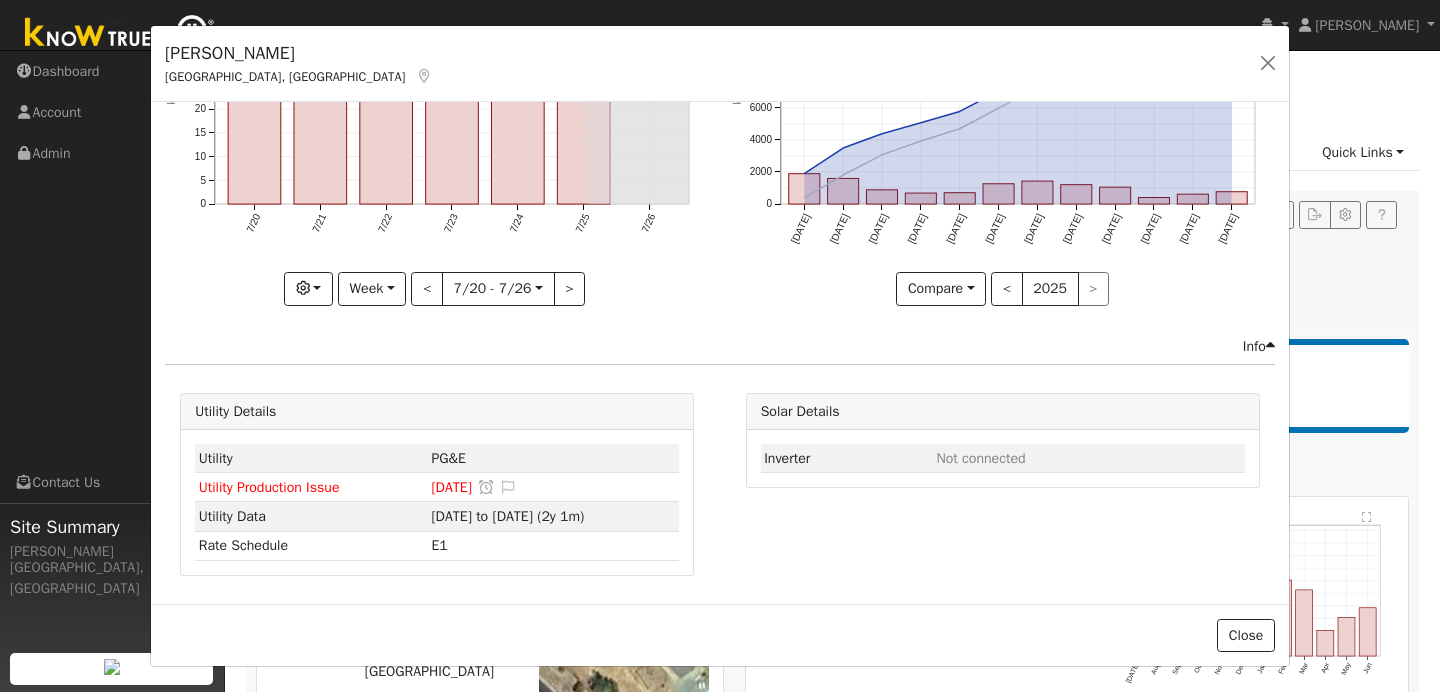 scroll, scrollTop: 0, scrollLeft: 0, axis: both 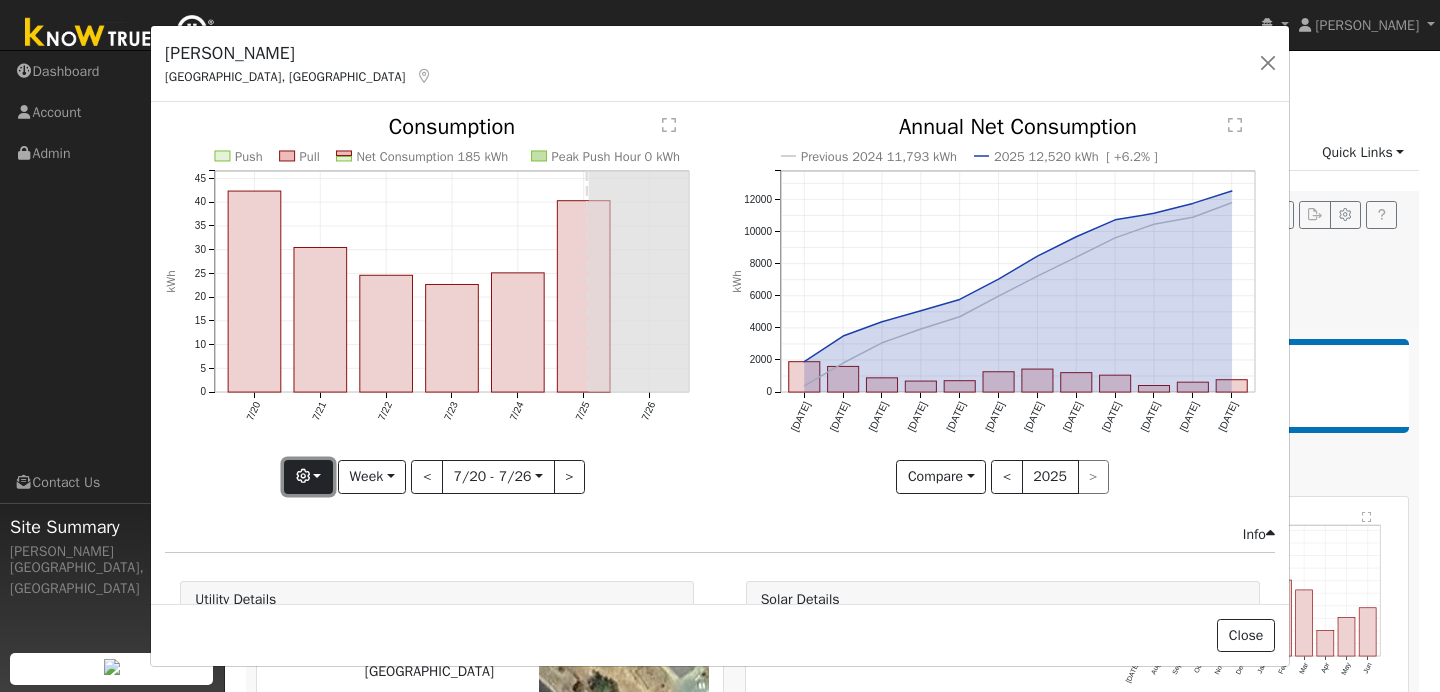 click at bounding box center (308, 477) 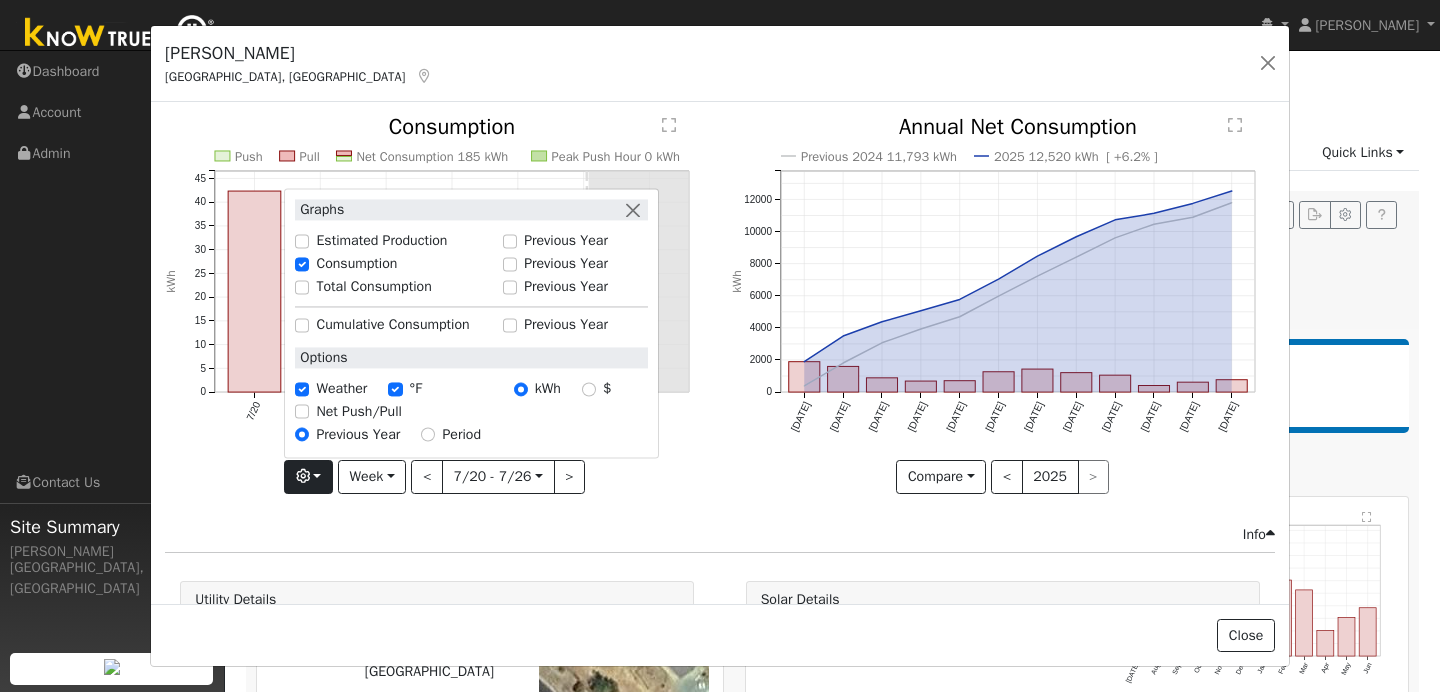 click on "Push Pull Net Consumption 185 kWh Peak Push Hour 0 kWh 7/20 7/21 7/22 7/23 7/24 7/25 7/26 0 5 10 15 20 25 30 35 40 45  Consumption kWh onclick="" onclick="" onclick="" onclick="" onclick="" onclick="" onclick="" onclick="" onclick="" onclick="" onclick="" onclick="" onclick="" onclick="" Graphs Estimated Production Previous Year Consumption Previous Year Total Consumption Previous Year Cumulative Consumption Previous Year Options Weather °F kWh $ Net Push/Pull Previous Year Period Week Day Week Month Year Custom < 7/20 - 7/26  2025-07-20 >" at bounding box center [437, 319] 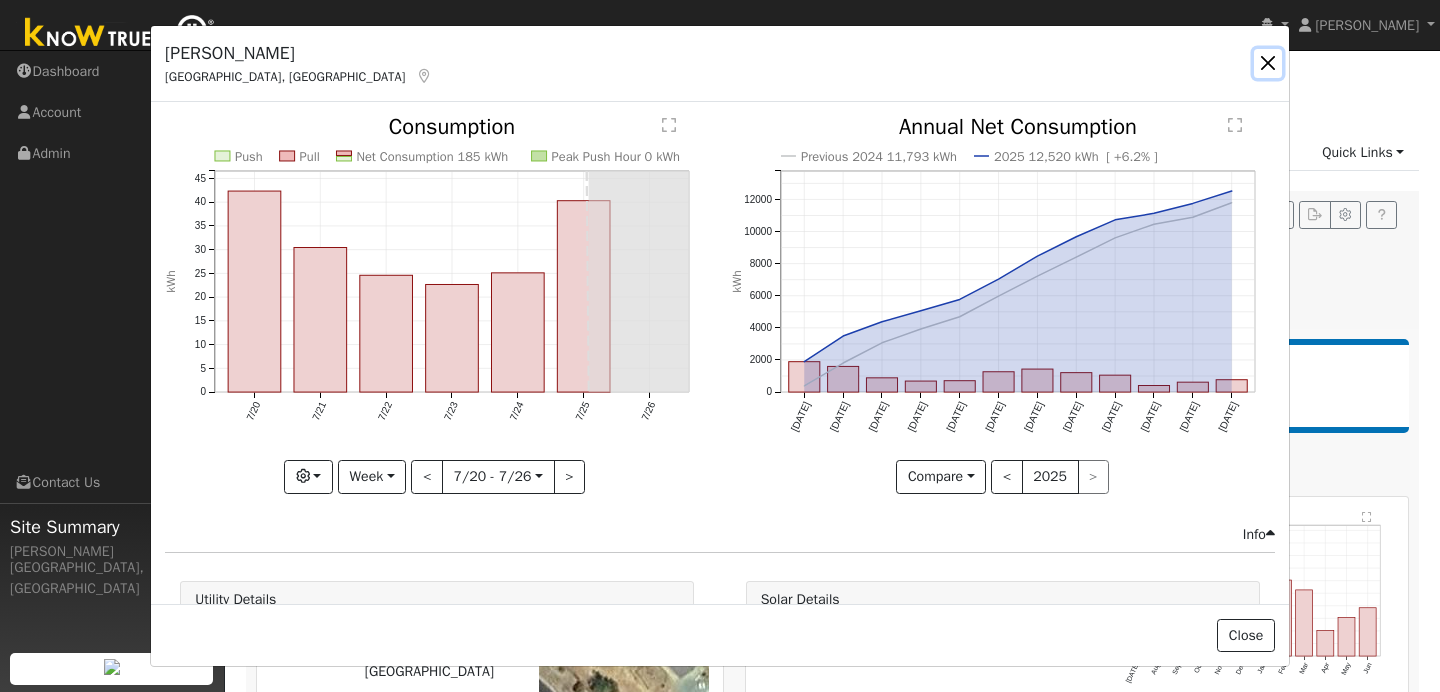 click at bounding box center (1268, 63) 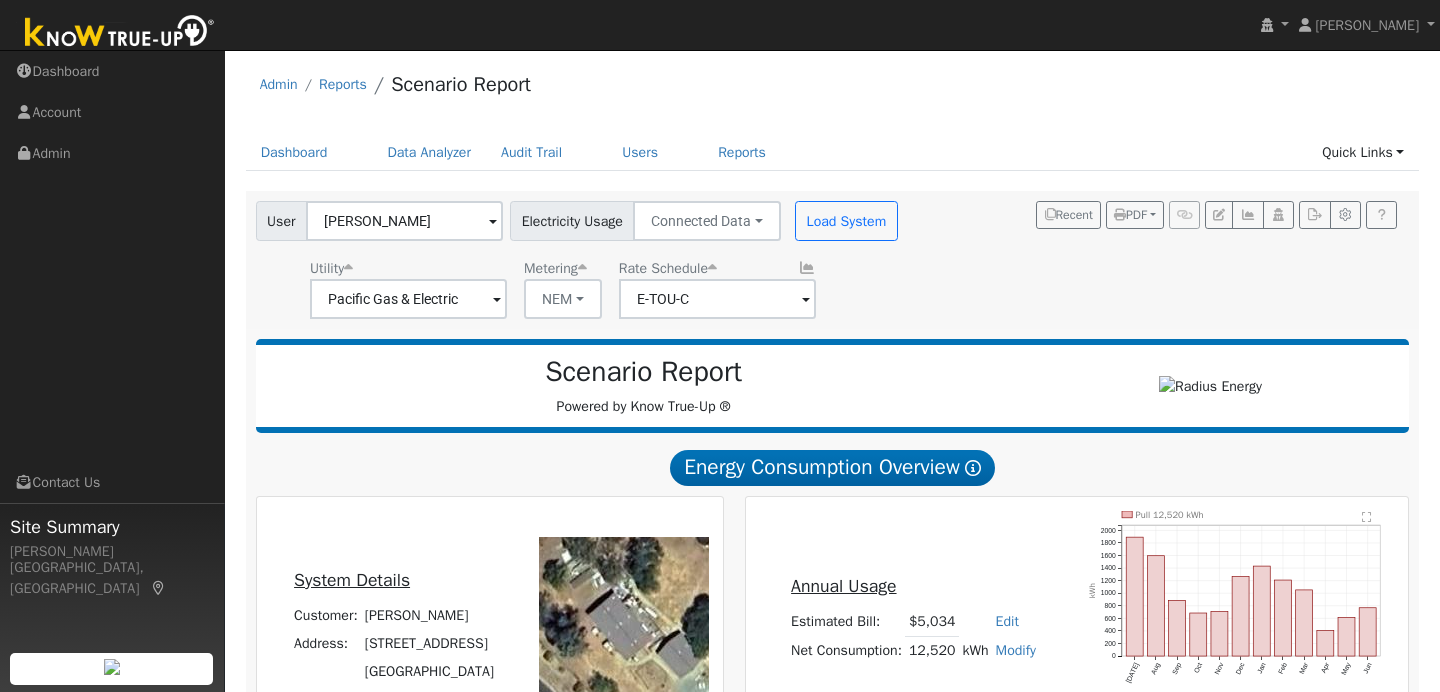 click at bounding box center [807, 268] 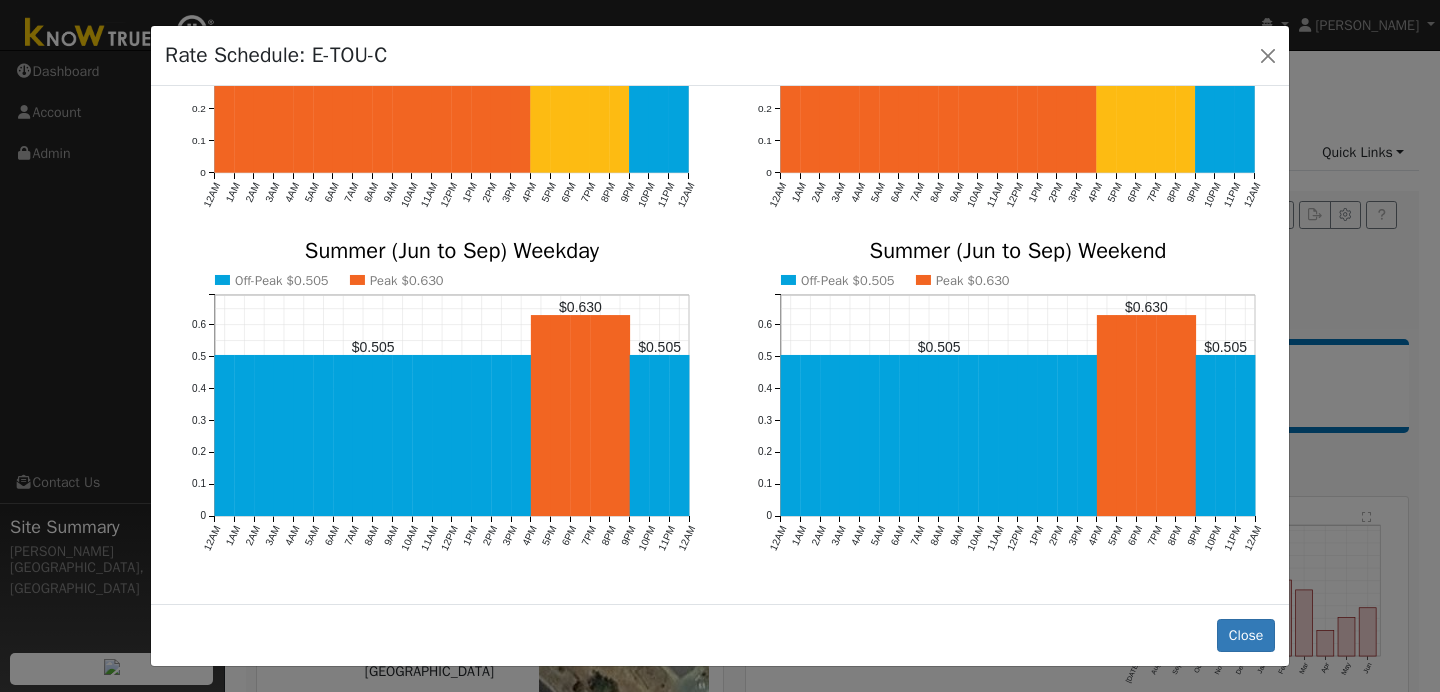 scroll, scrollTop: 0, scrollLeft: 0, axis: both 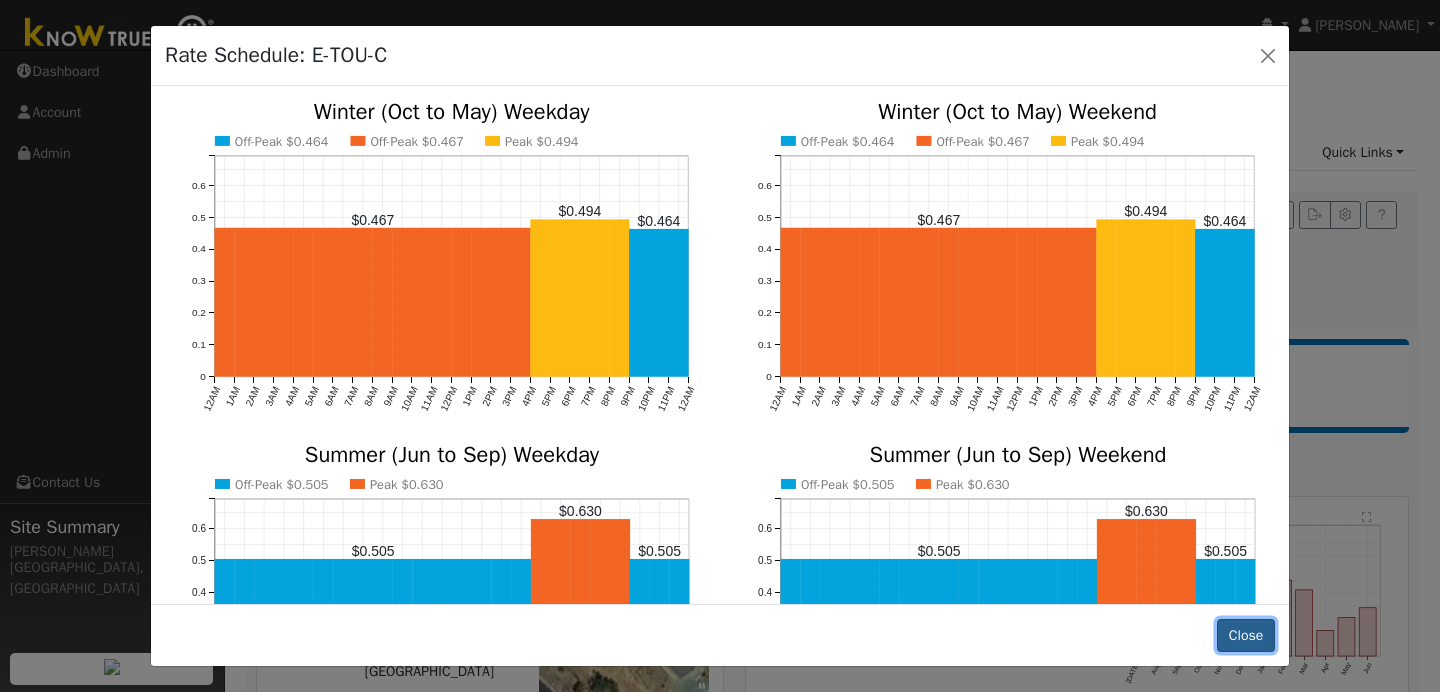 click on "Close" at bounding box center [1246, 636] 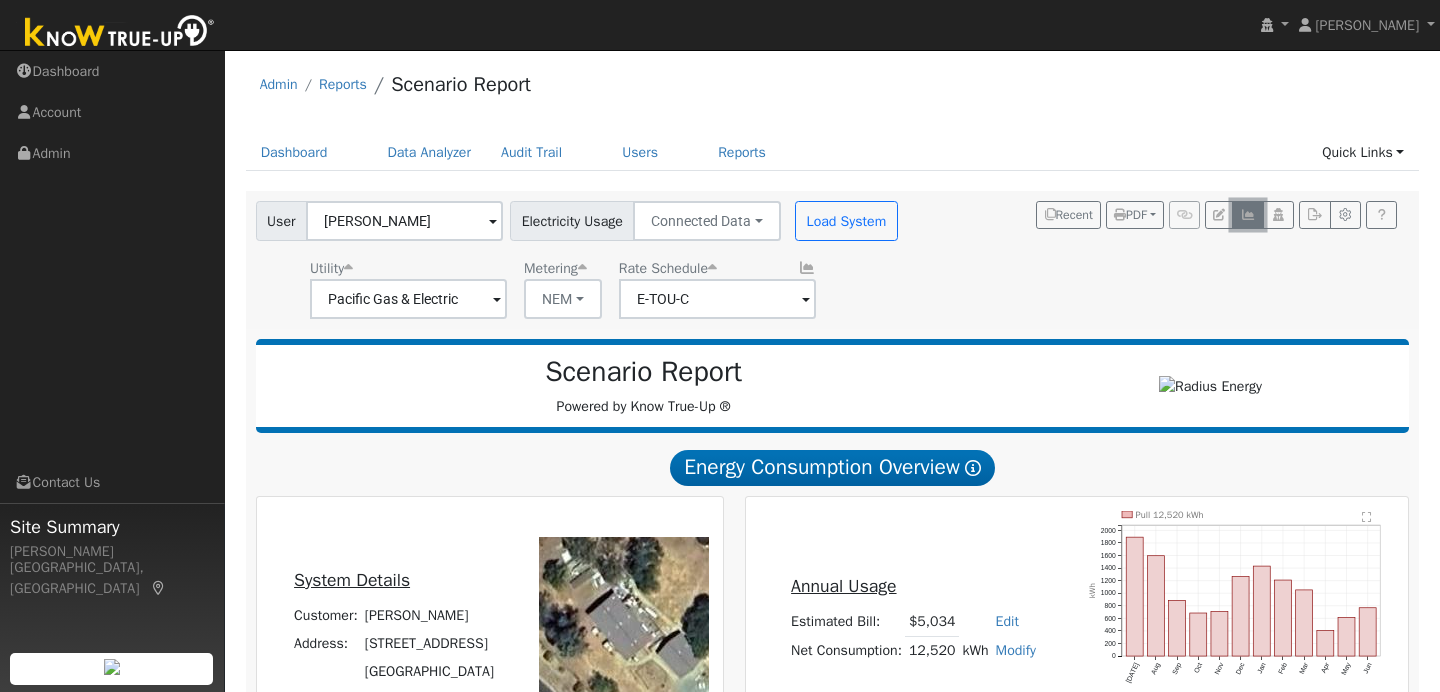 click at bounding box center [1247, 215] 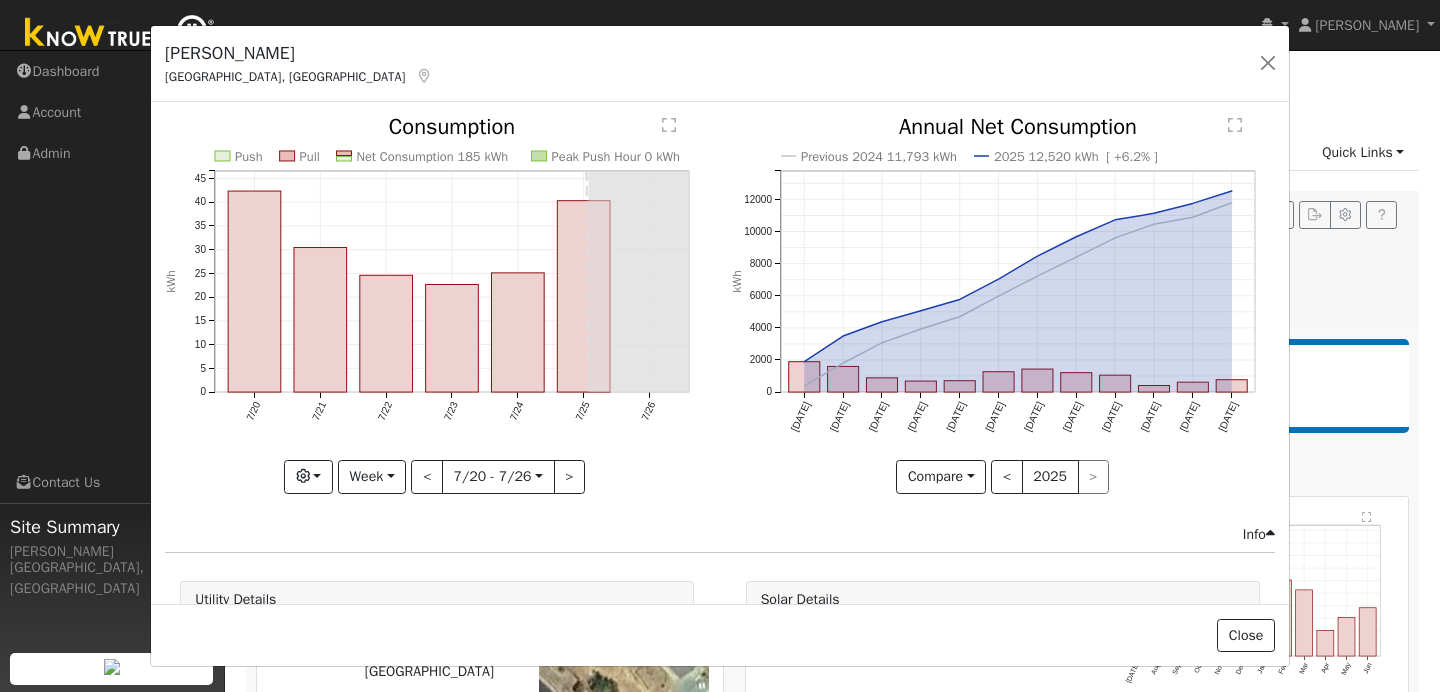 scroll, scrollTop: 188, scrollLeft: 0, axis: vertical 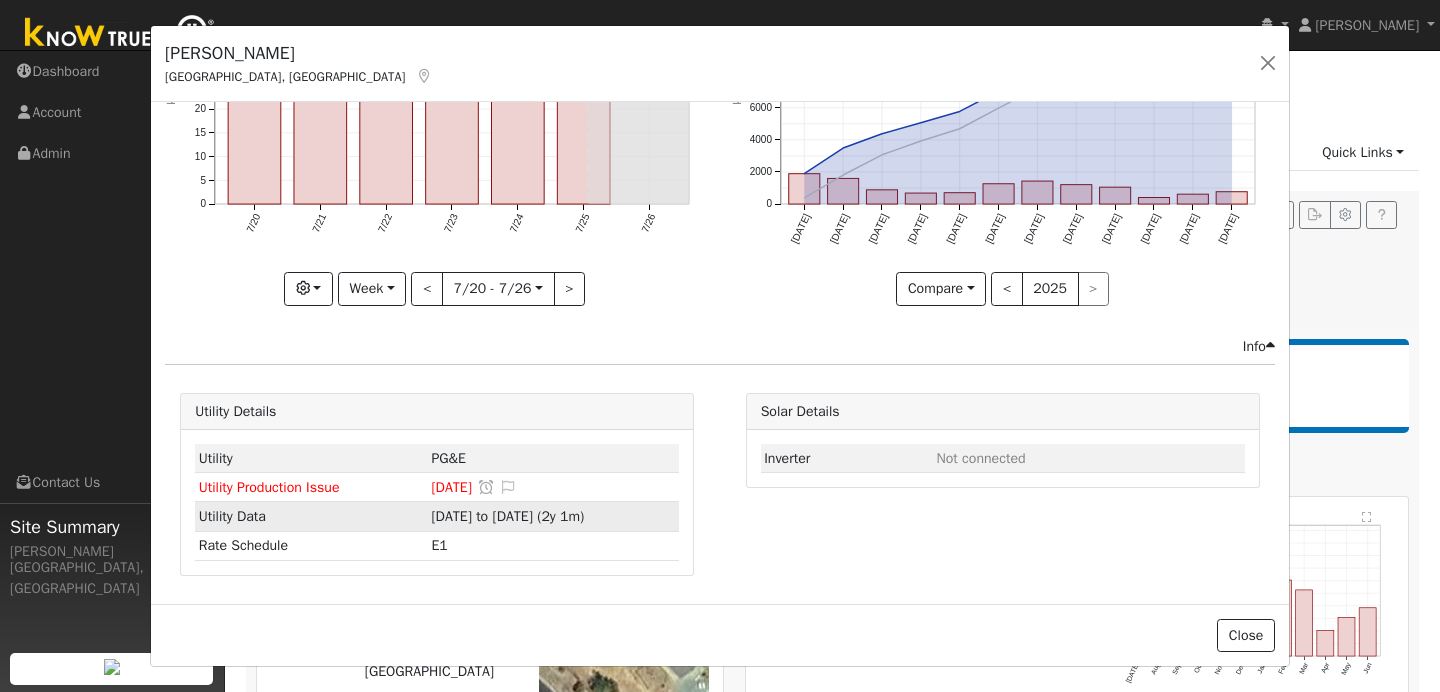 click on "[DATE] to [DATE] (2y 1m)" at bounding box center [507, 516] 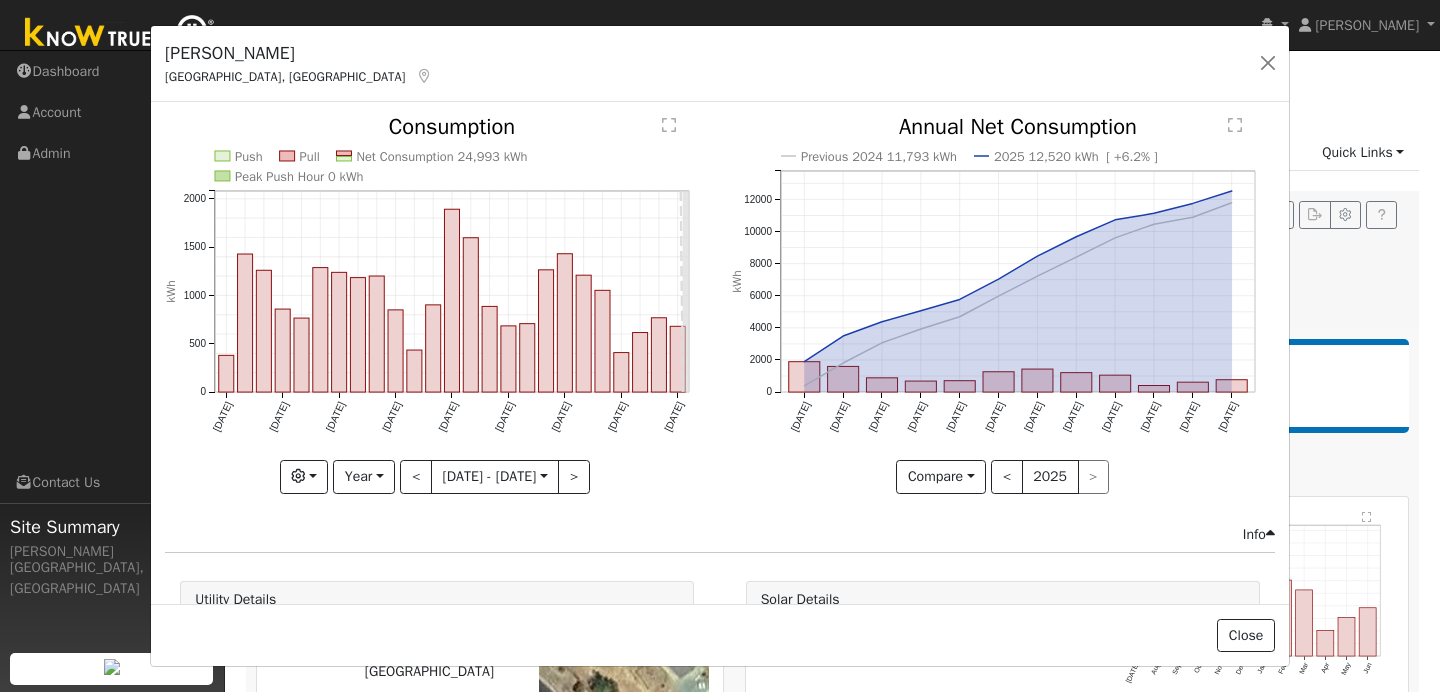 scroll, scrollTop: 188, scrollLeft: 0, axis: vertical 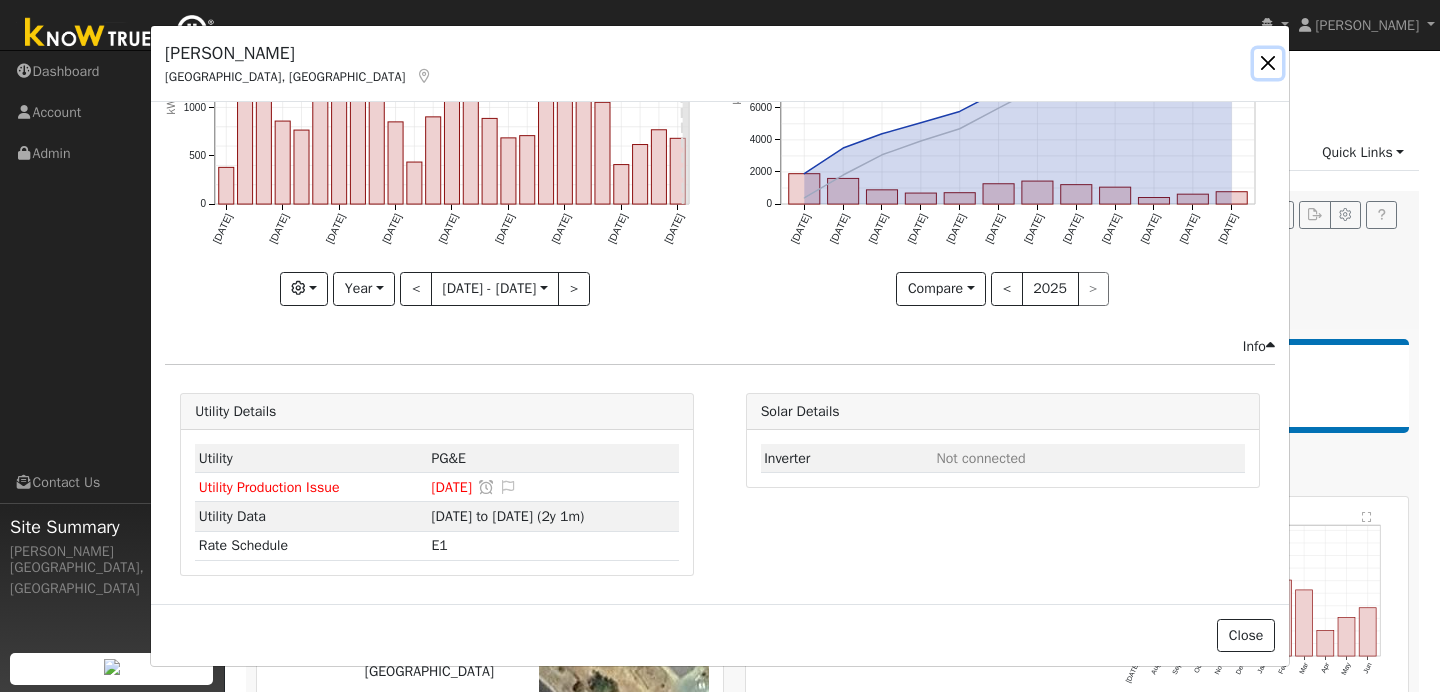 click at bounding box center [1268, 63] 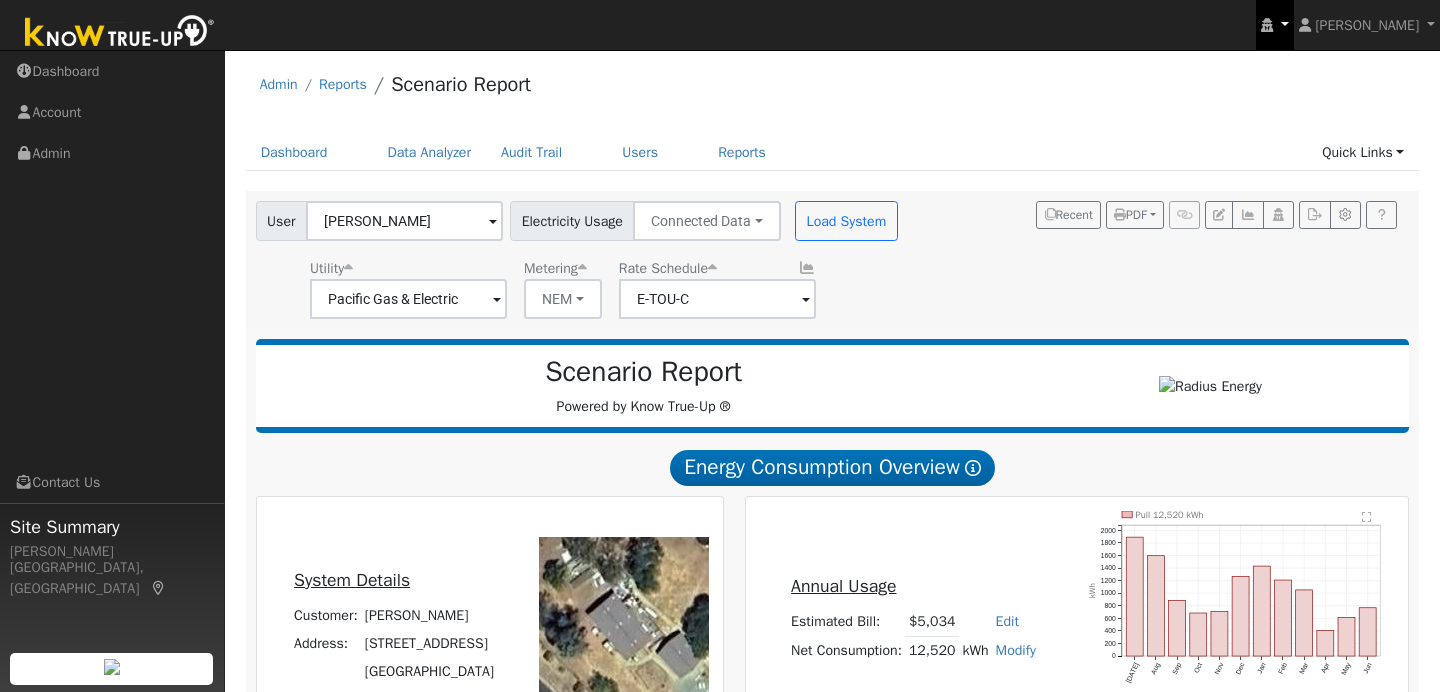 click at bounding box center [1275, 25] 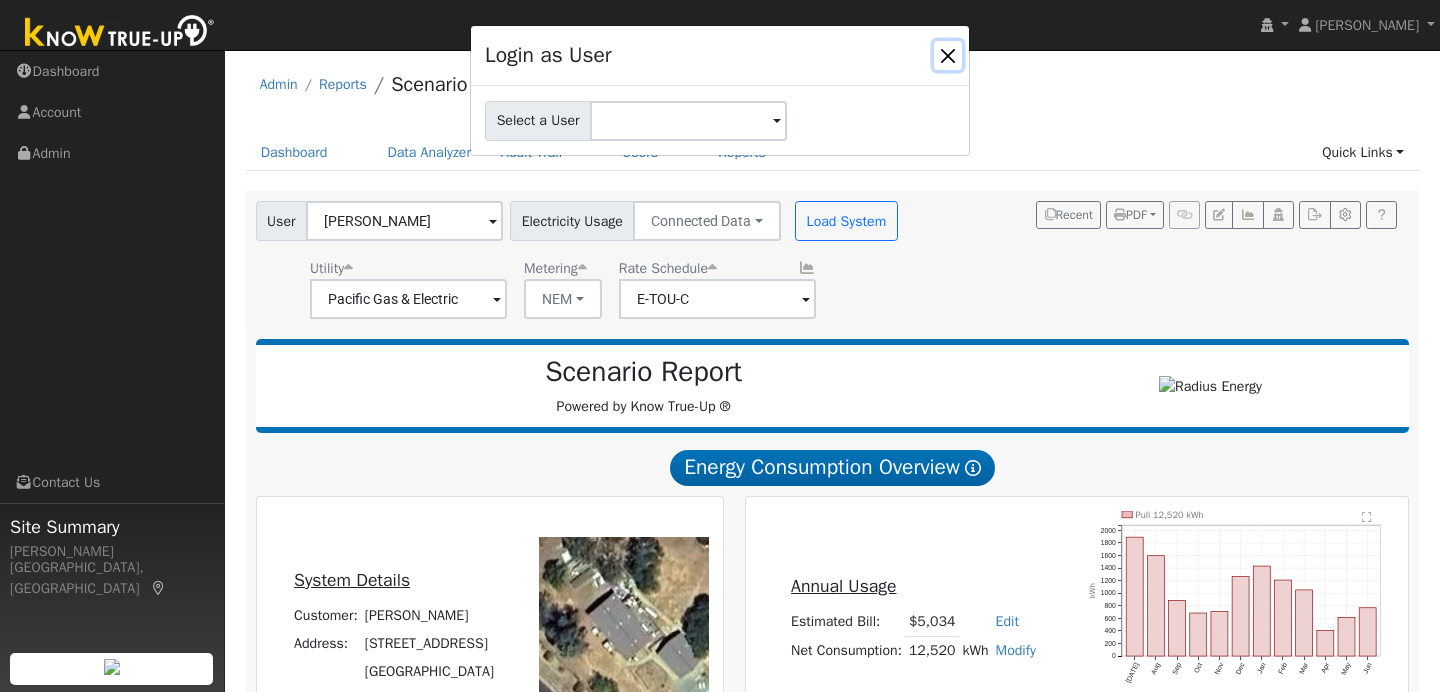 click at bounding box center (948, 55) 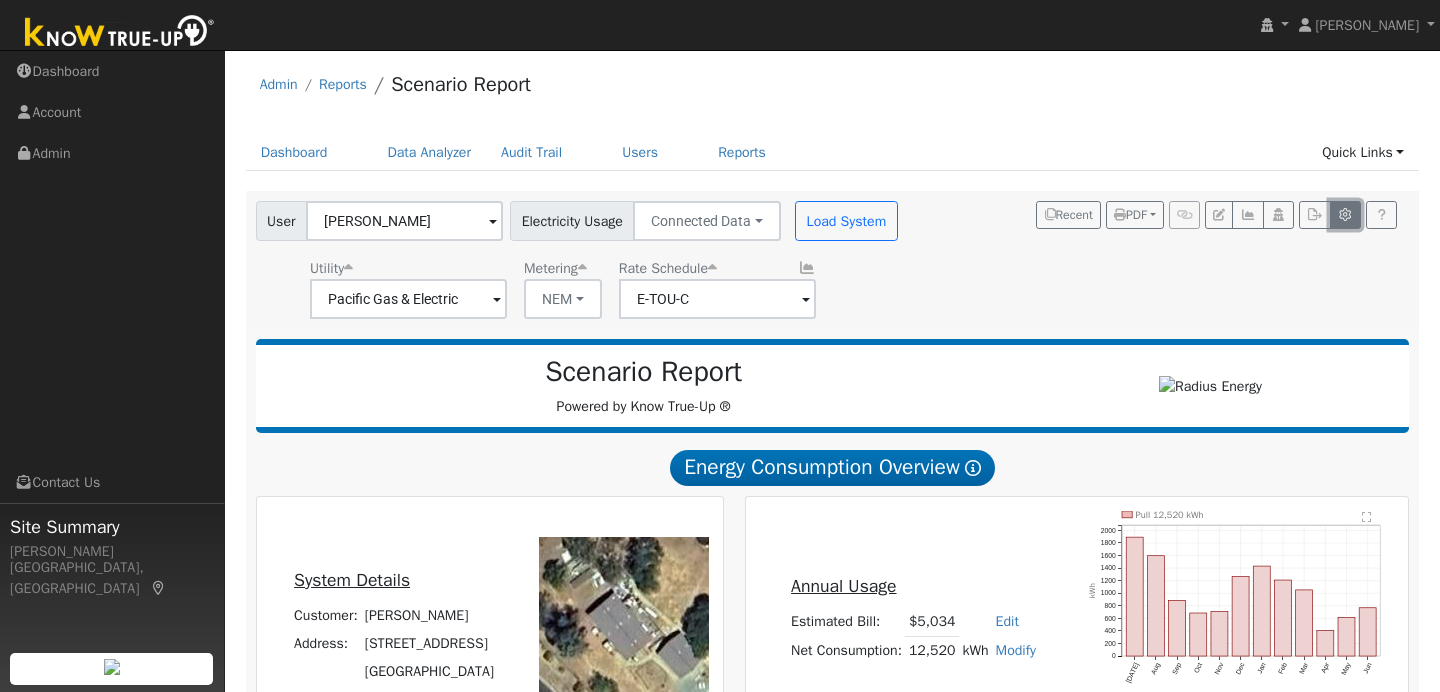 click at bounding box center (1345, 215) 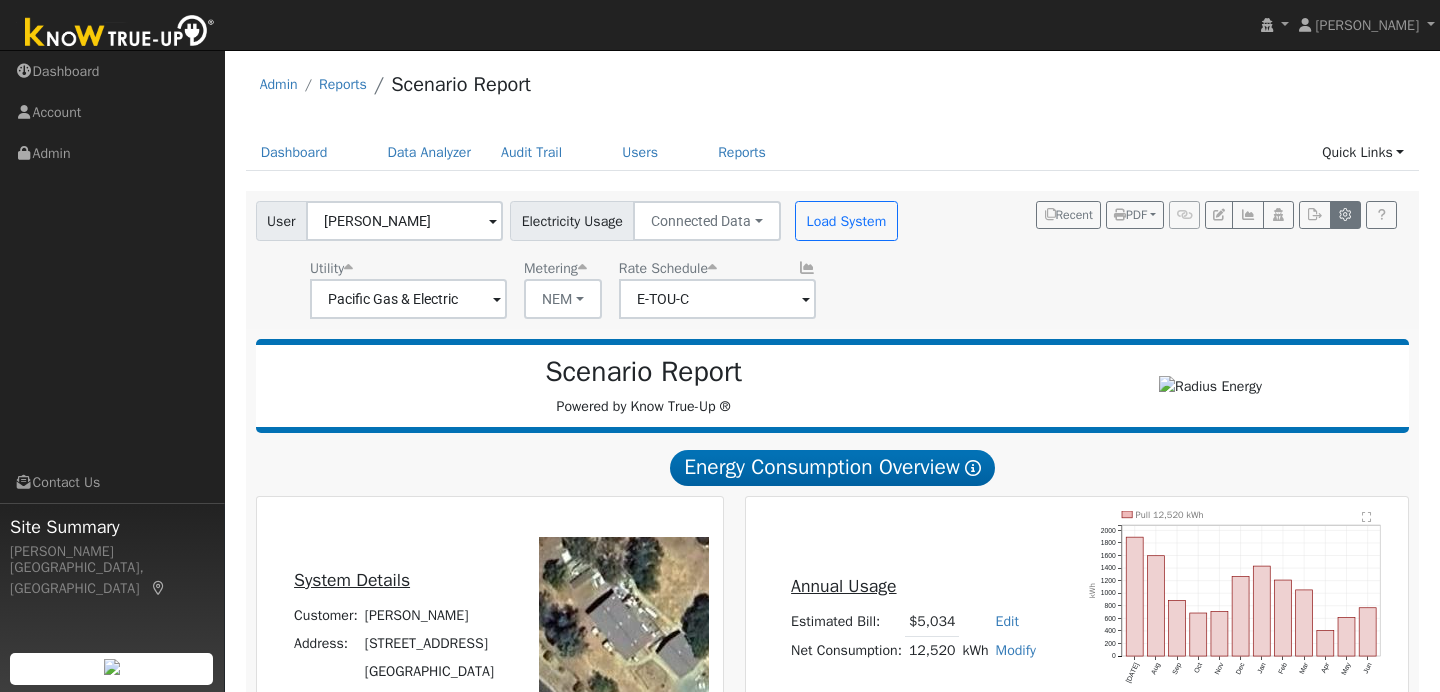 type on "70" 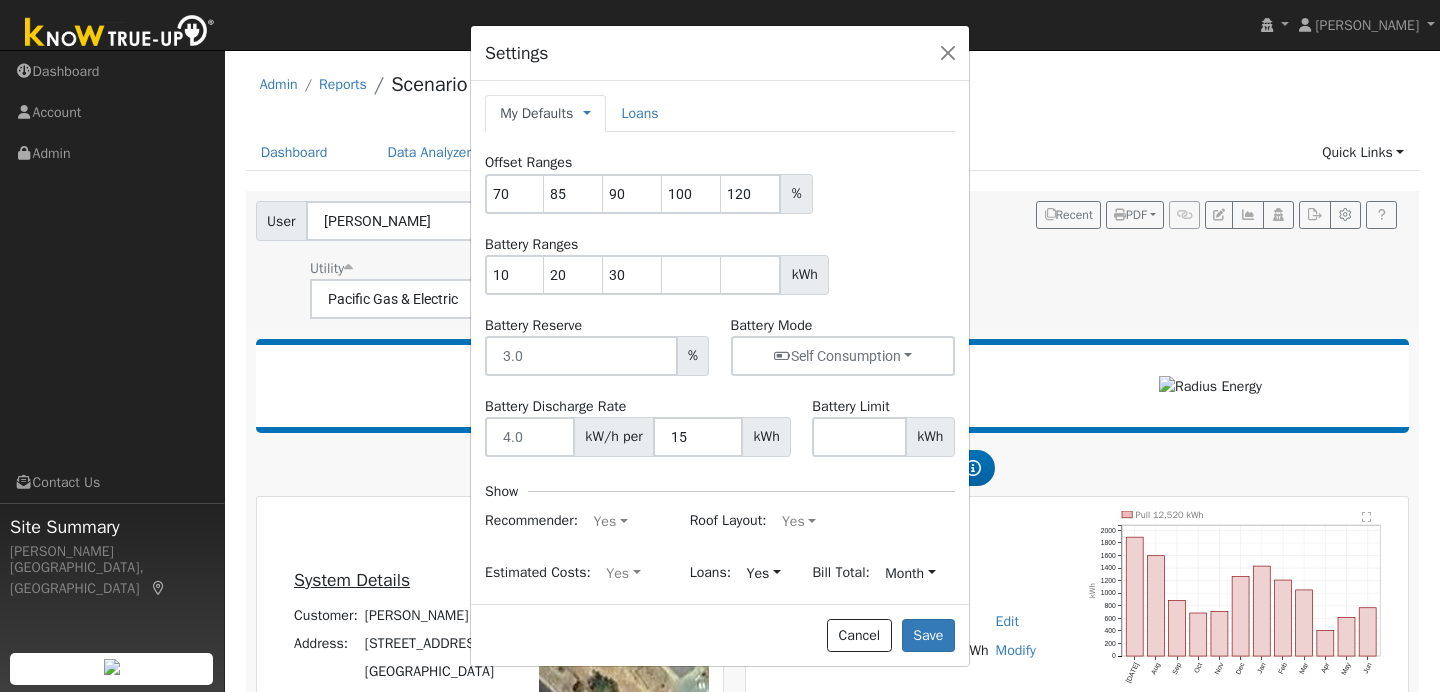 click on "Settings My Defaults Temporary My Defaults Company Defaults System Defaults Loans Offset Ranges 70 85 90 100 120 % Battery Ranges 10 20 30 kWh Battery Reserve % Battery Mode  Self Consumption  Self Consumption  Peak Savings Battery Discharge Rate kW/h per 15 kWh Battery Limit kWh Show Recommender: Yes Yes No Roof Layout: Yes Yes No Estimated Costs: Yes Yes No Loans: Yes Yes No Bill Total: Month Month Year Solar Cost $ 3.3 per W Solar Production to Size Battery Cost $ 1 per kWh Backup Cost $ 0 Tax Credit % Panel Output 350 W Cancel Save" 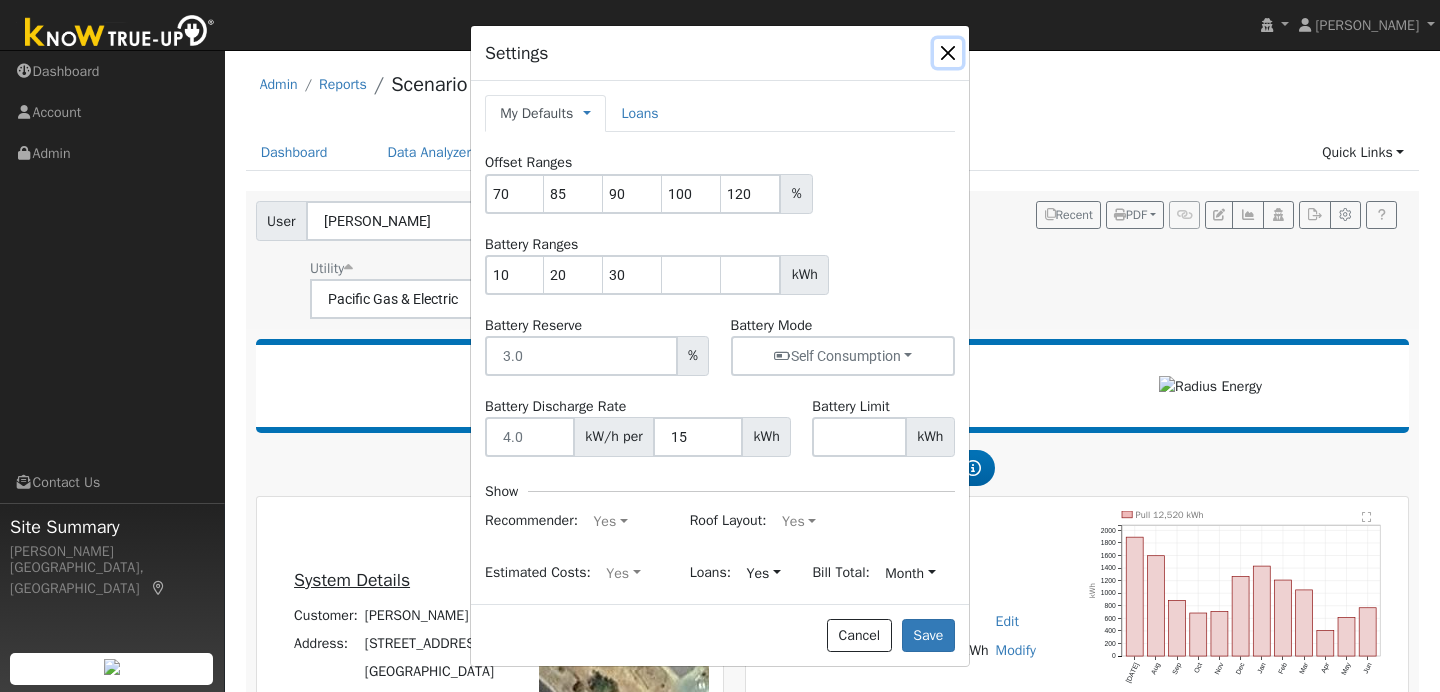 click at bounding box center (948, 53) 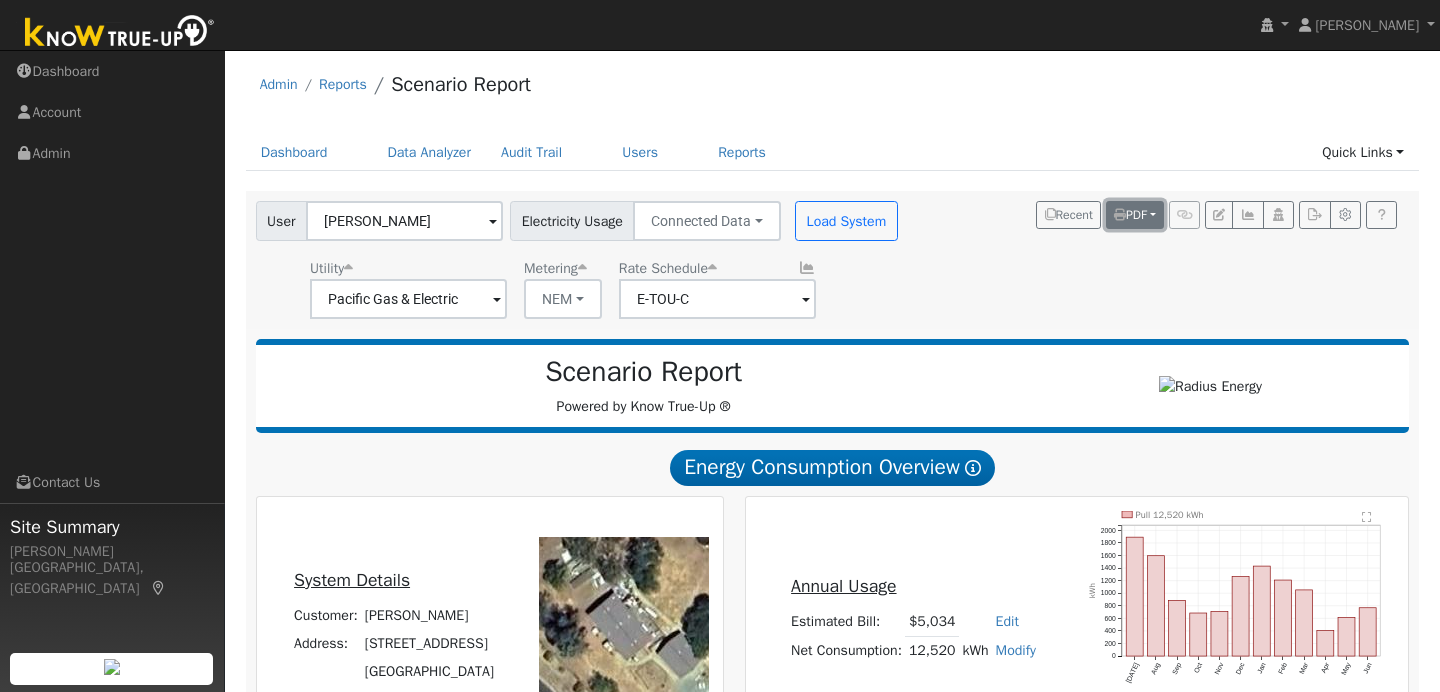 click on "PDF" at bounding box center [1135, 215] 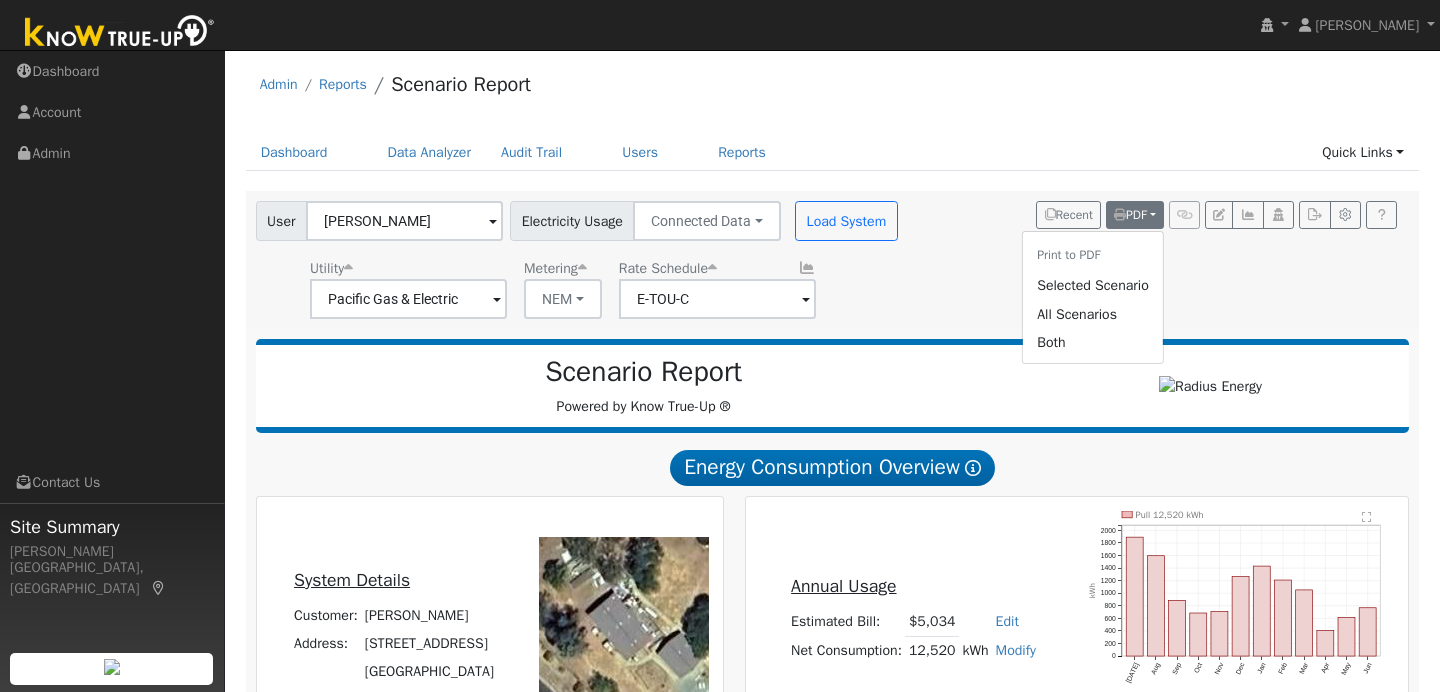 click on "User Teri Murphy Account   Default Account Default Account 3045 Pepito Dr, La Grange, CA 95329 Primary Account Electricity Usage Connected Data Connected Data Estimated Data CSV Data Load System  Utility  Pacific Gas & Electric  Metering  NEM NEM NBT  Rate Schedule  E-TOU-C  Recent  PDF Print to PDF Selected Scenario All Scenarios Both Email PDF Cancel Send" at bounding box center [829, 256] 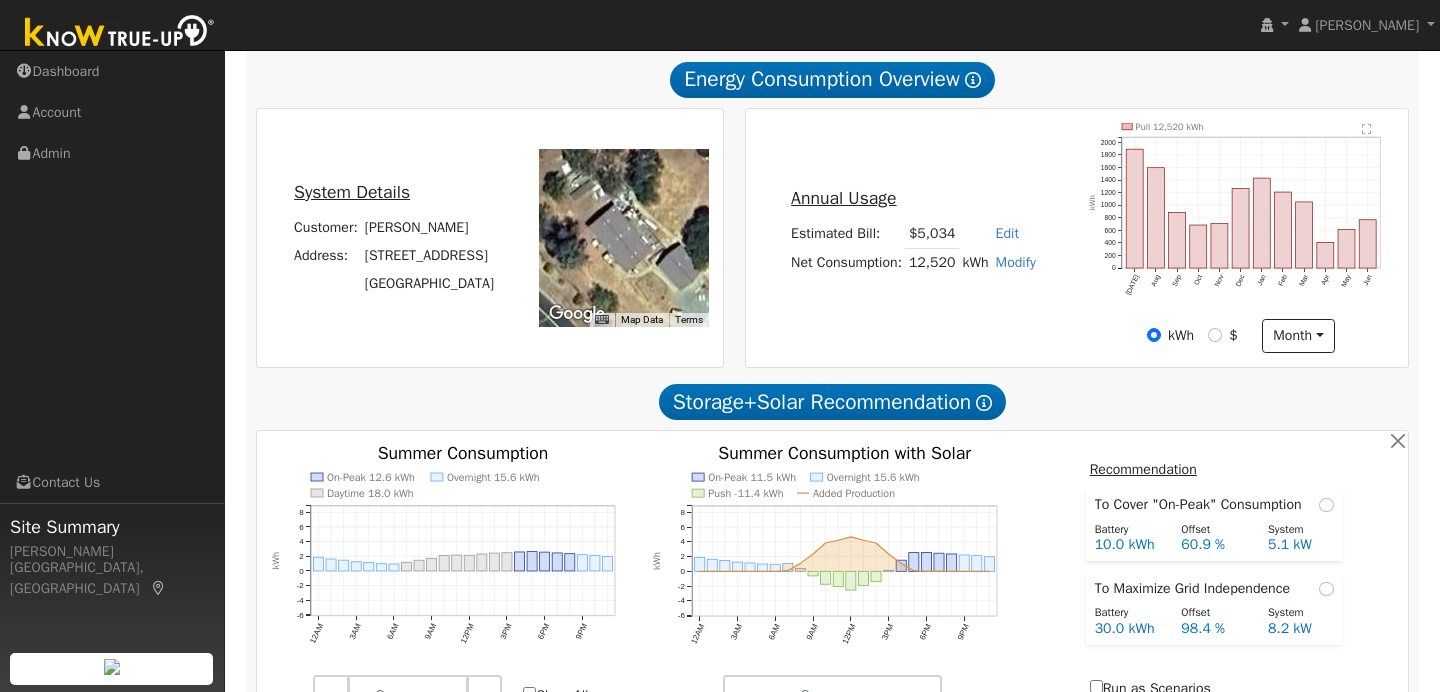 scroll, scrollTop: 0, scrollLeft: 0, axis: both 